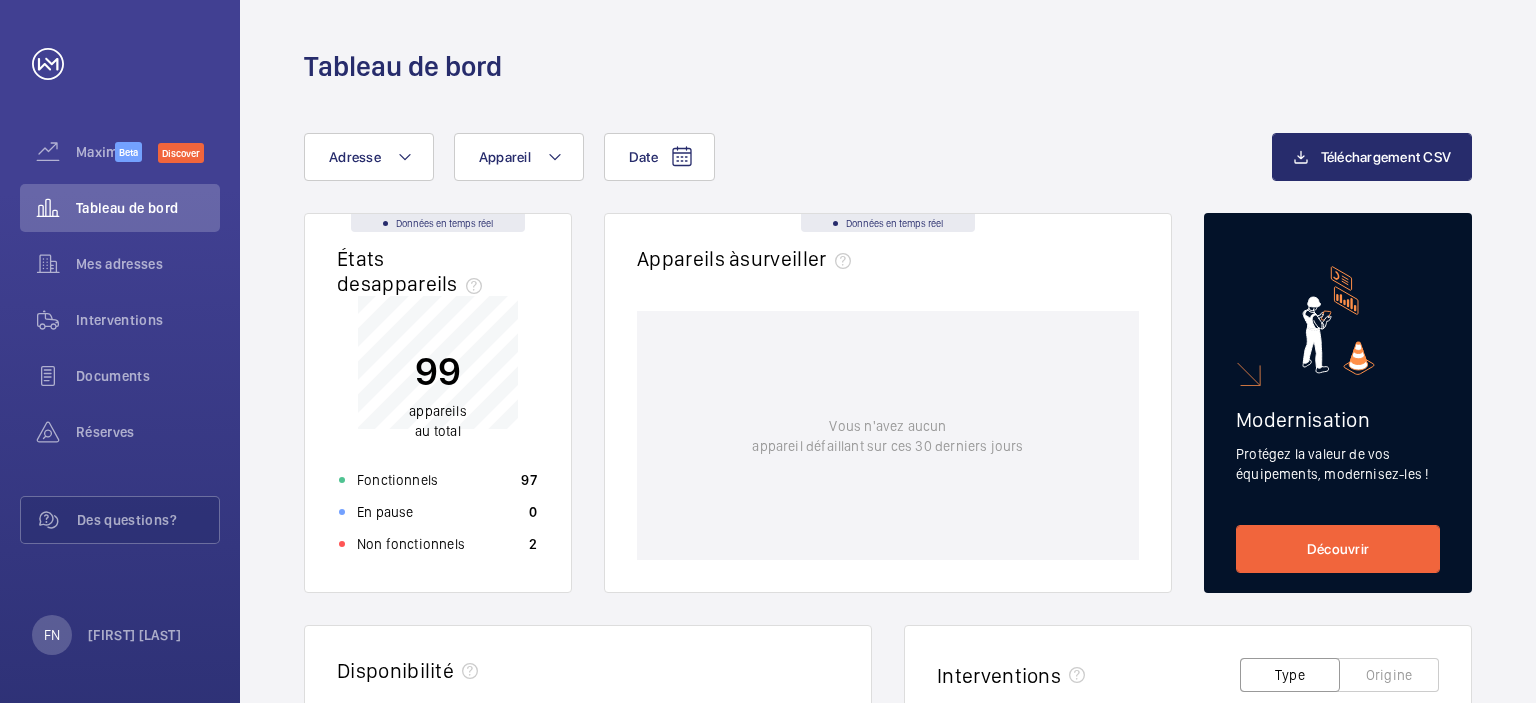 scroll, scrollTop: 0, scrollLeft: 0, axis: both 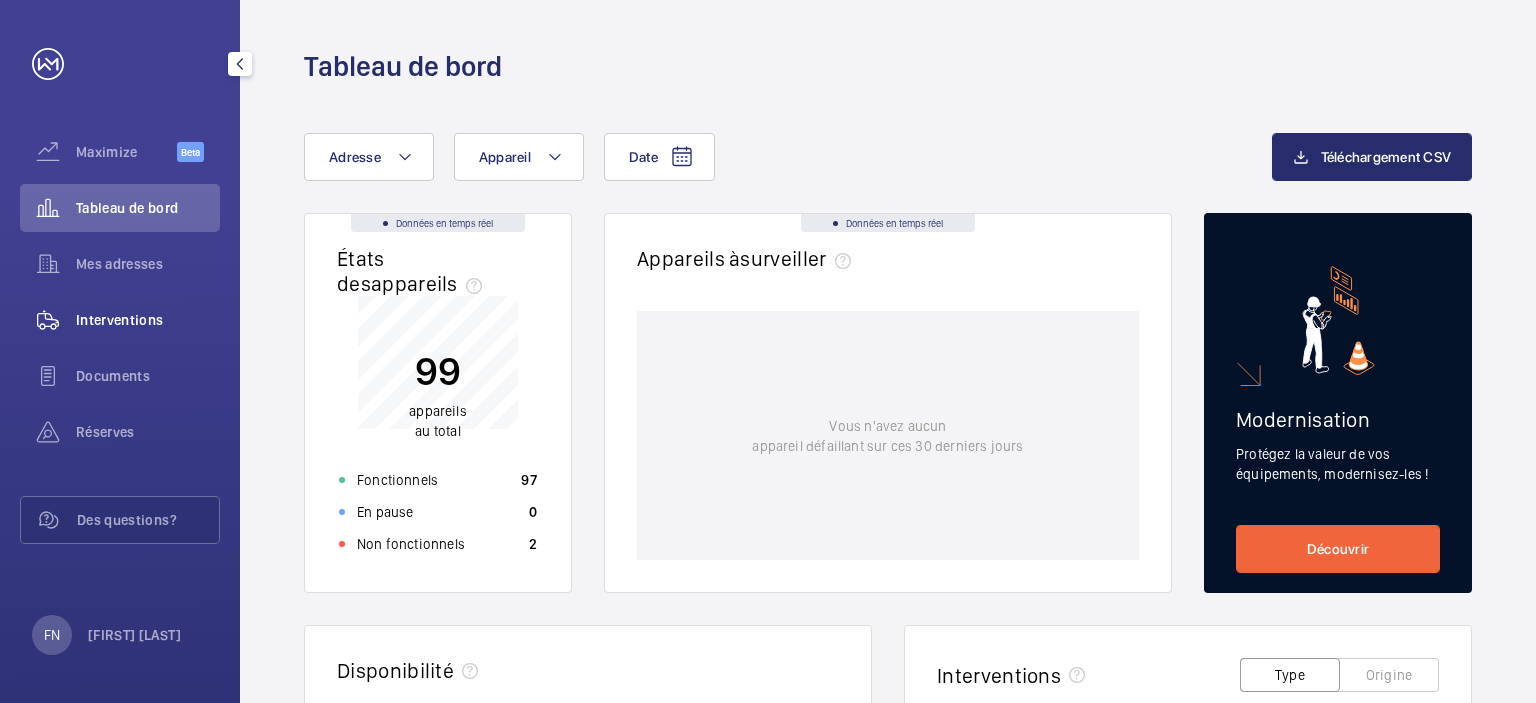 click on "Interventions" 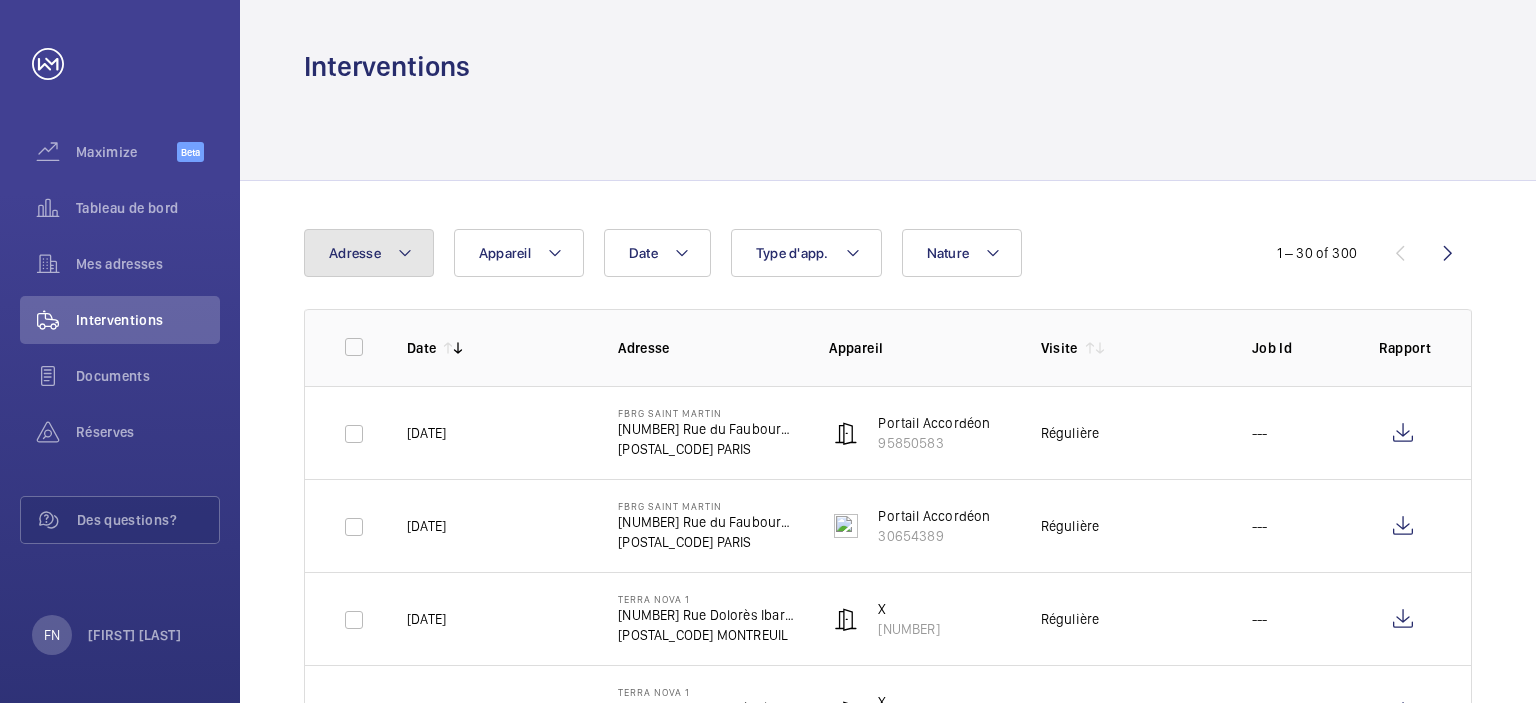 click on "Adresse" 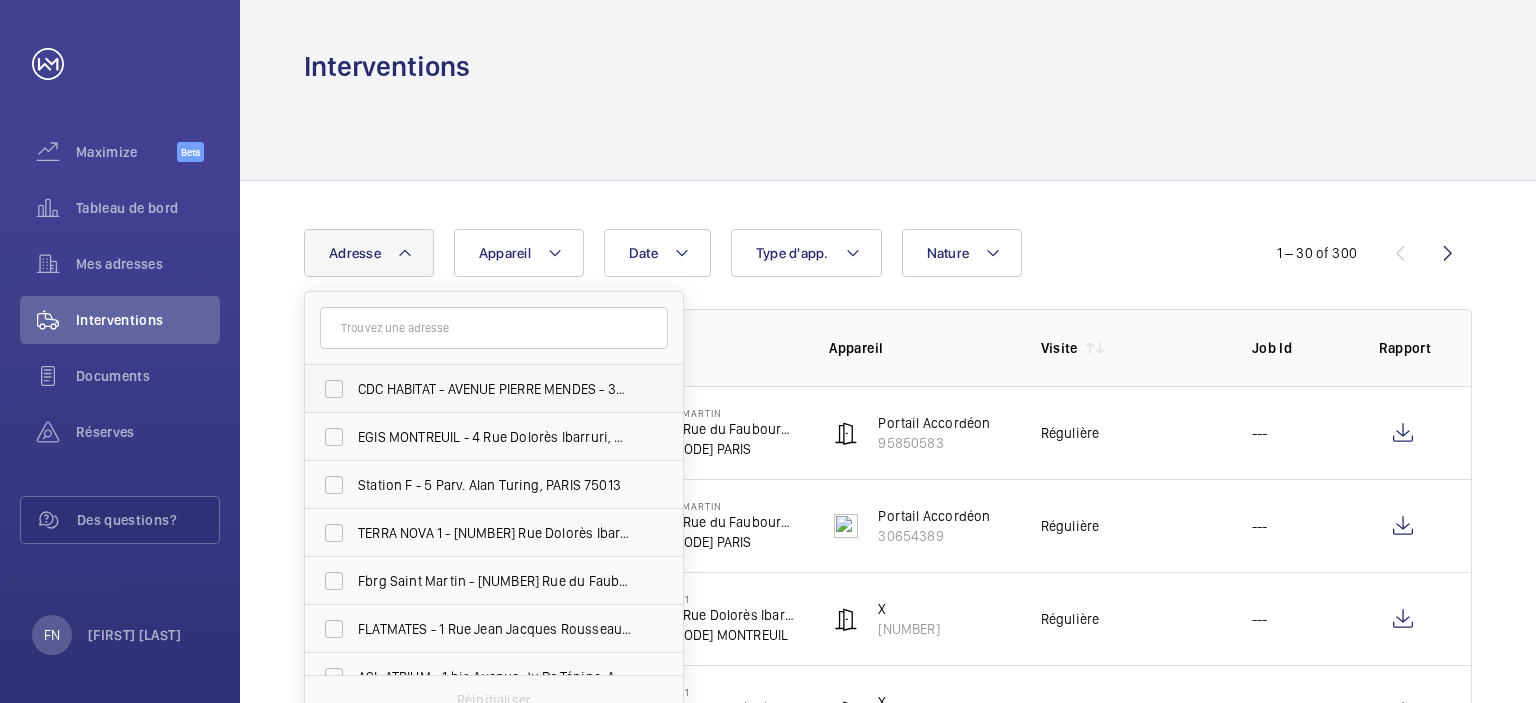 click on "CDC HABITAT - AVENUE PIERRE MENDES - 33 Av. Pierre Mendès-France, PARIS 75013" at bounding box center [495, 389] 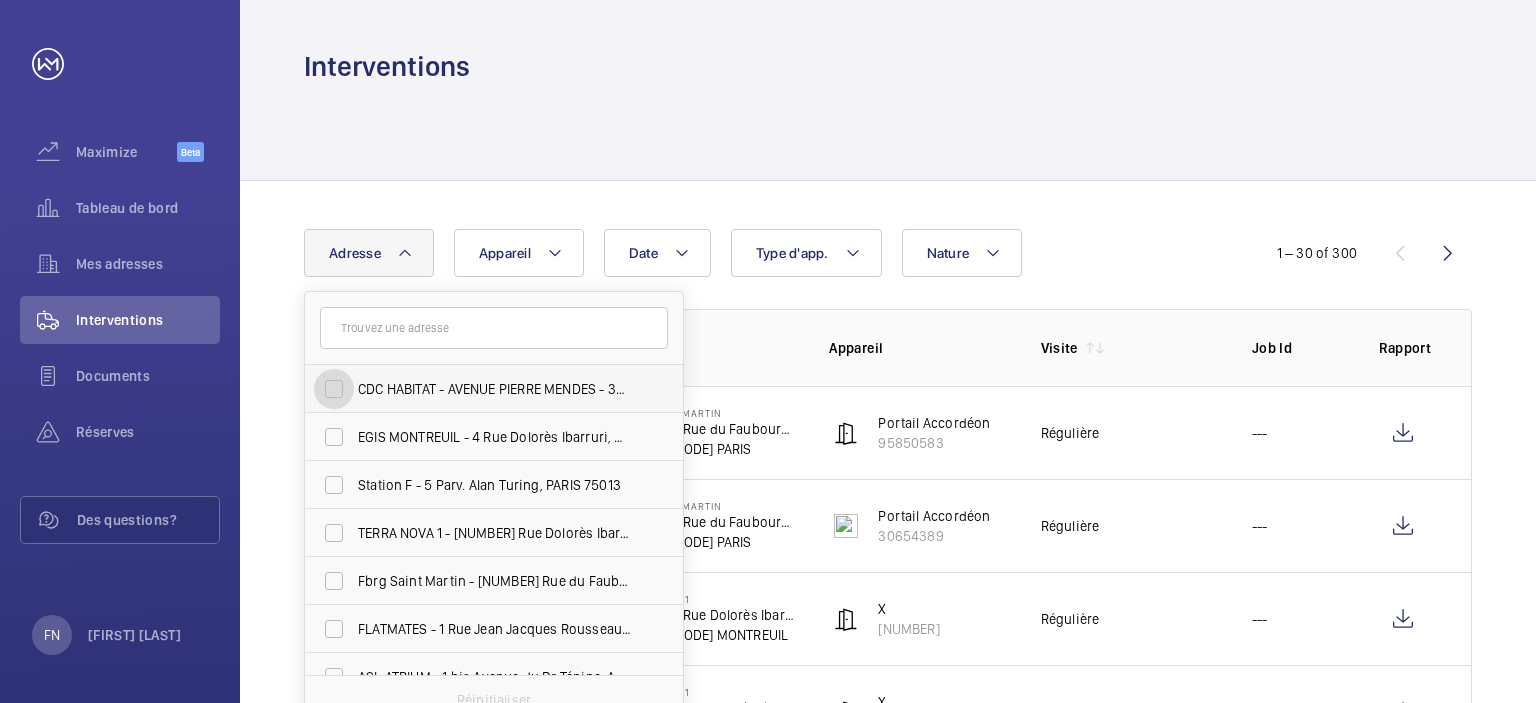 click on "CDC HABITAT - AVENUE PIERRE MENDES - 33 Av. Pierre Mendès-France, PARIS 75013" at bounding box center [334, 389] 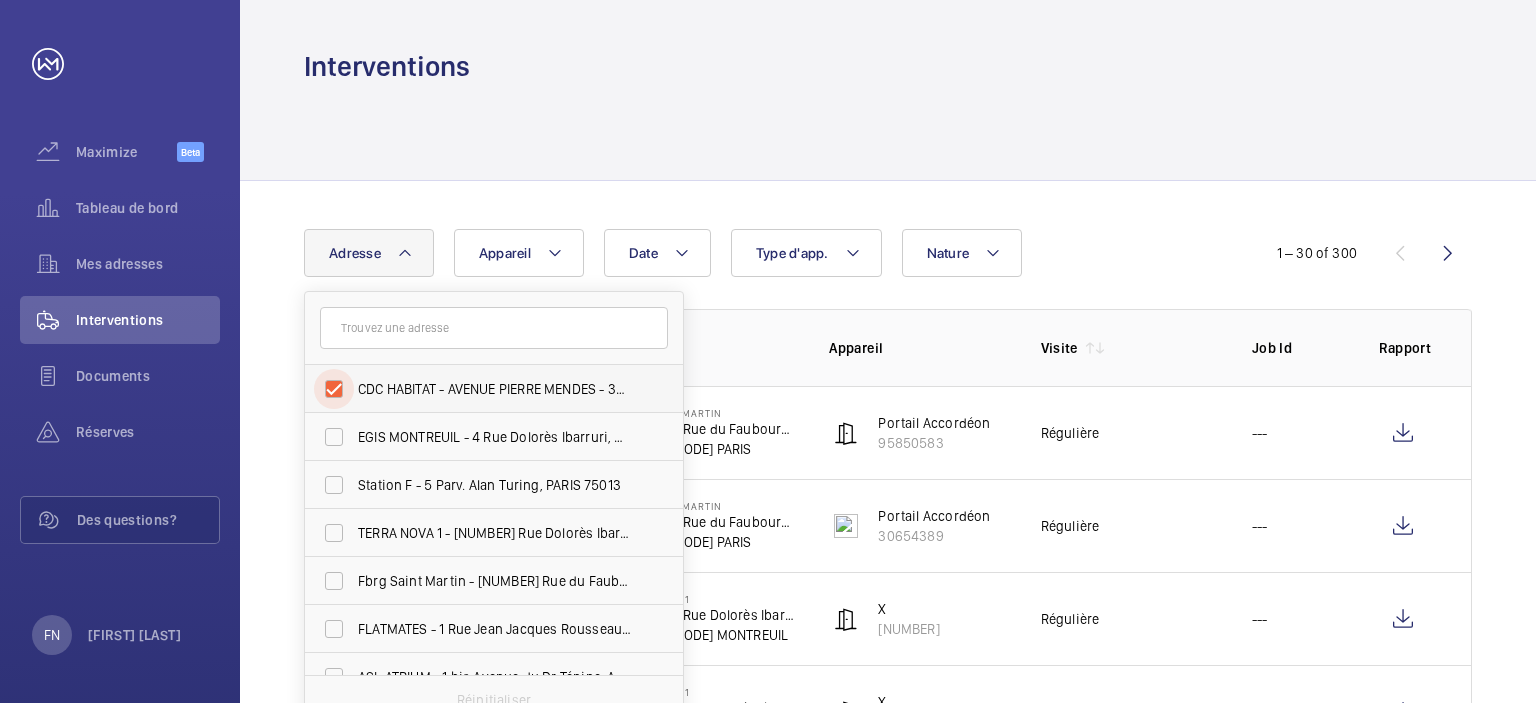 checkbox on "true" 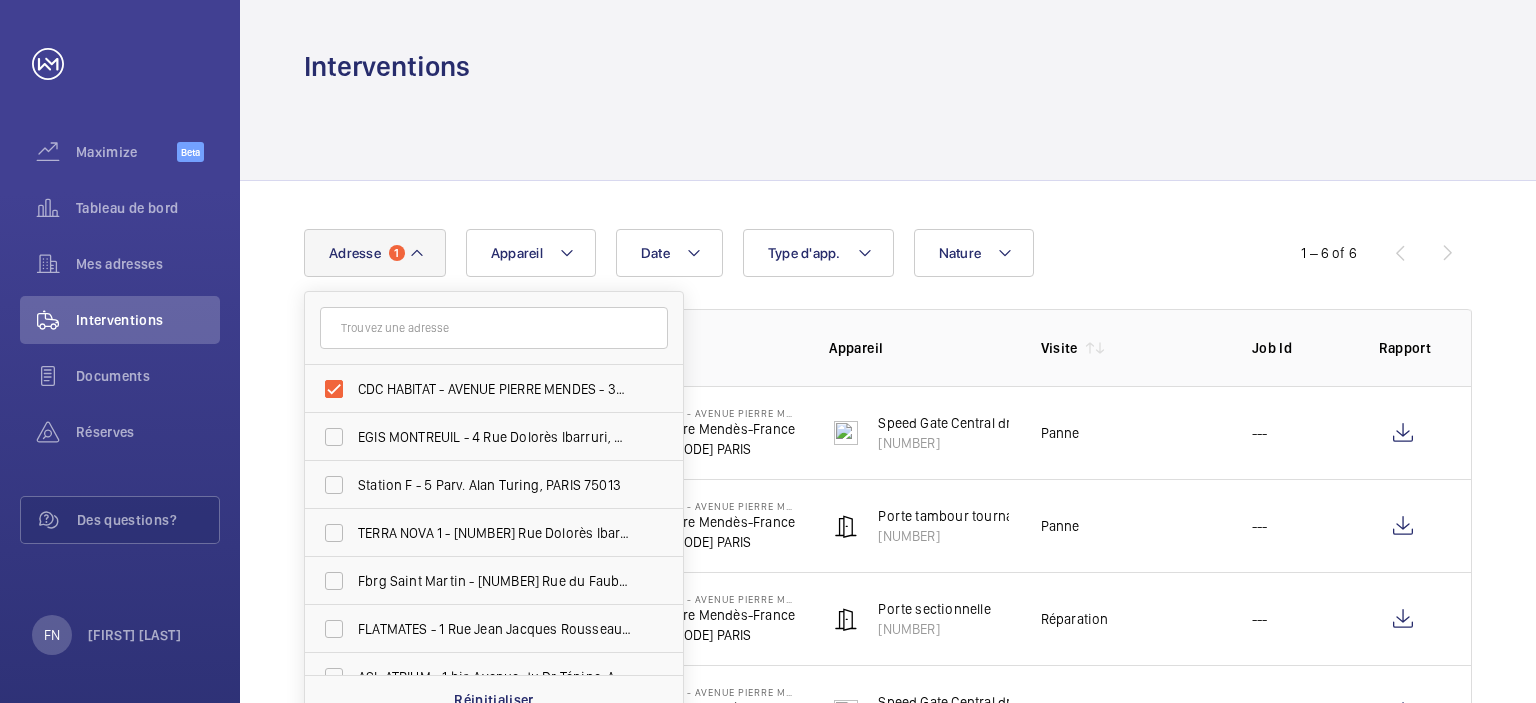 click on "Date Adresse 1 CDC HABITAT - AVENUE PIERRE MENDES - 33 Av. Pierre Mendès-France, PARIS 75013 EGIS MONTREUIL - 4 Rue Dolorès Ibarruri, MONTREUIL 93100 Station F - 5 Parv. Alan Turing, PARIS 75013 TERRA NOVA 1 - 12 Rue Dolorès Ibarruri, MONTREUIL 94300 Fbrg Saint Martin - 251 Rue du Faubourg Saint-Martin, PARIS 75010 FLATMATES - 1 Rue Jean Jacques Rousseau, IVRY-SUR-SEINE 94200 ASL ATRIUM - 1 bis Avenue du Dr Ténine, ANTONY 92160  Réinitialiser   Appareil  Type d'app.   Nature" 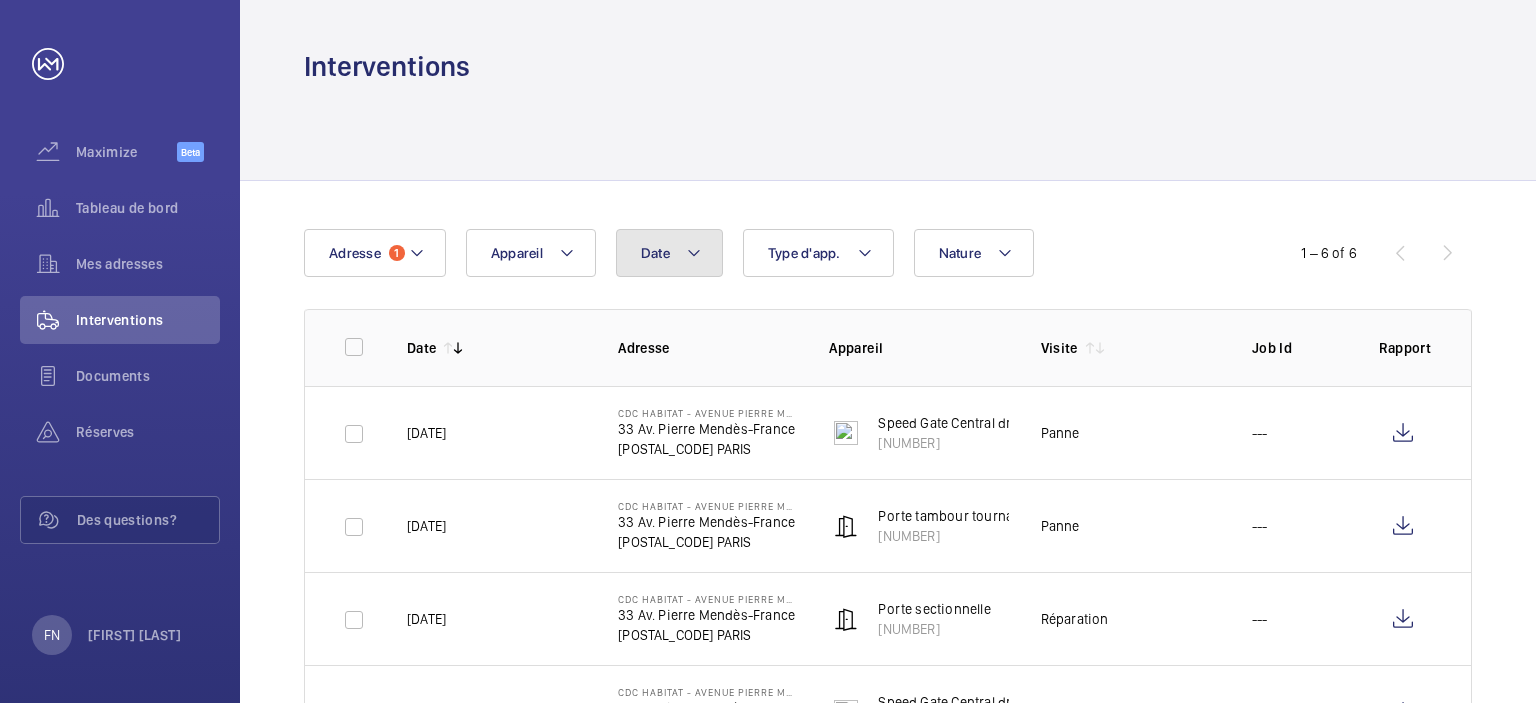 click on "Date" 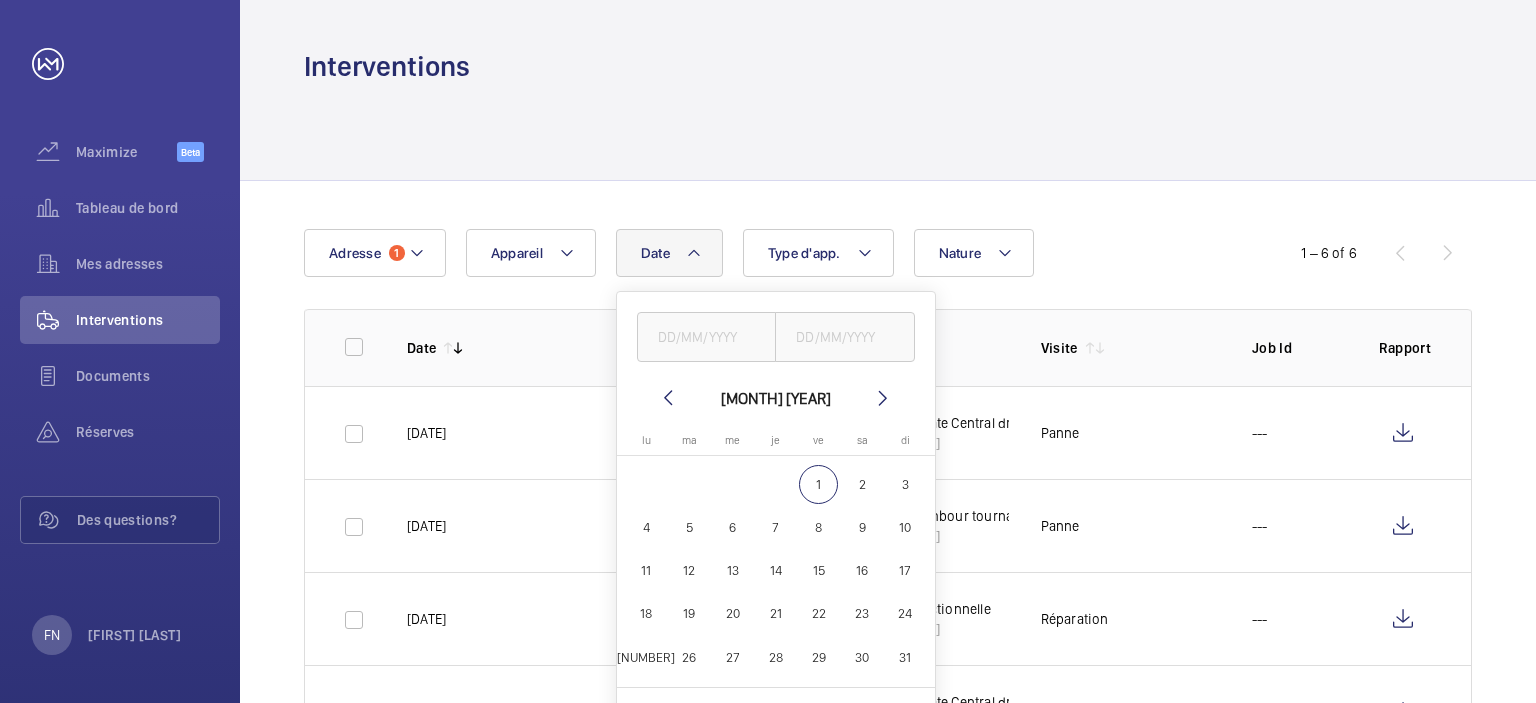 click on "Date" 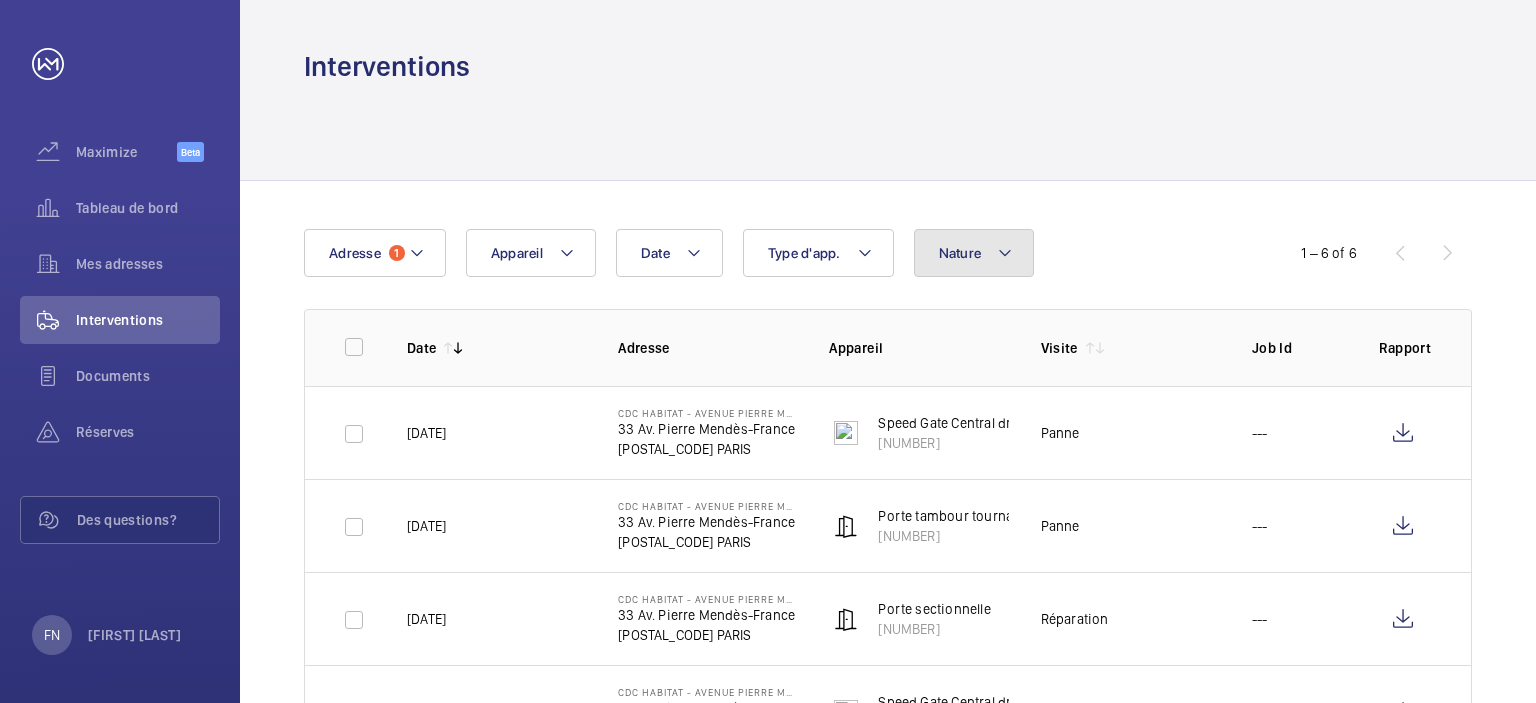 click on "Nature" 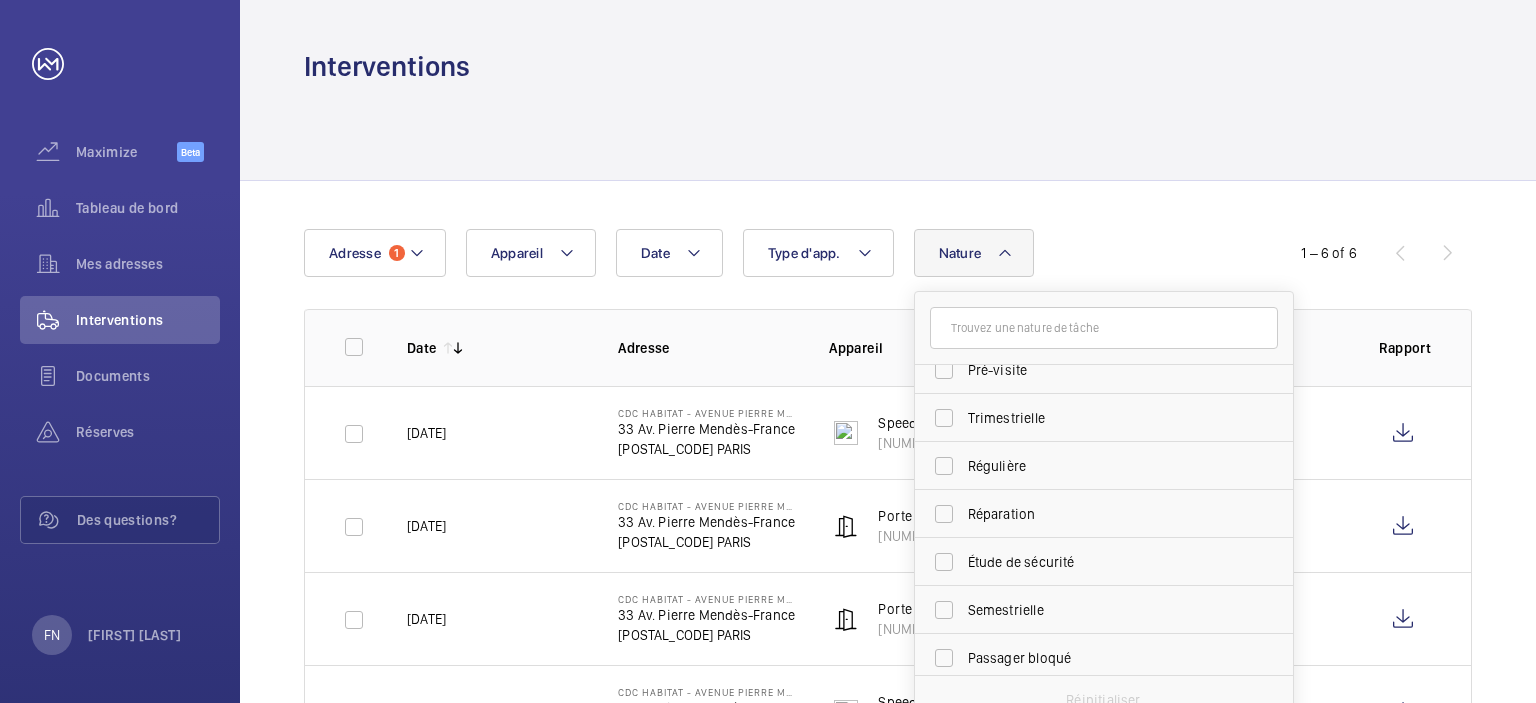 scroll, scrollTop: 313, scrollLeft: 0, axis: vertical 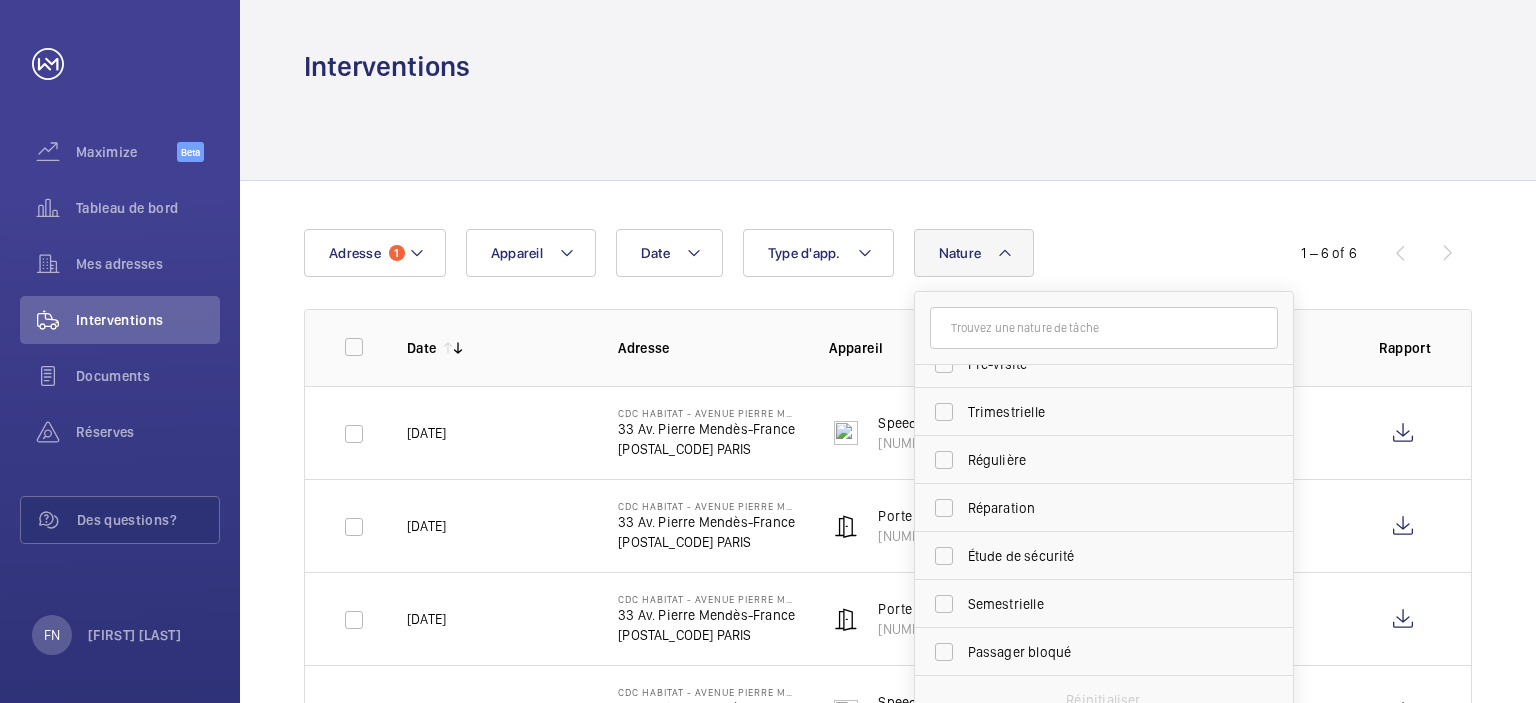 click on "Date Adresse 1  Appareil  Type d'app.   Nature  Annuelle Panne Rendez-vous client Rendez-vous bureau de contrôle État des lieux Installation IoT Pré-visite Trimestrielle Régulière Réparation Étude de sécurité Semestrielle Passager bloqué  Réinitialiser   1 – 6 of 6   Date  Adresse   Appareil  Visite Job Id Rapport   06/06/2025   CDC HABITAT - AVENUE PIERRE MENDES   33 Av. Pierre Mendès-France   75013 PARIS   Speed Gate Central droit   48893178    Panne   ---   27/05/2025   CDC HABITAT - AVENUE PIERRE MENDES   33 Av. Pierre Mendès-France   75013 PARIS   Porte tambour tournante dormakaba   86953889    Panne   ---   05/05/2025   CDC HABITAT - AVENUE PIERRE MENDES   33 Av. Pierre Mendès-France   75013 PARIS   Porte sectionnelle    31494645    Réparation   ---   12/04/2025   CDC HABITAT - AVENUE PIERRE MENDES   33 Av. Pierre Mendès-France   75013 PARIS   Speed Gate Central droit   48893178    Réparation   ---   08/04/2025   CDC HABITAT - AVENUE PIERRE MENDES   33 Av. Pierre Mendès-France   ---" 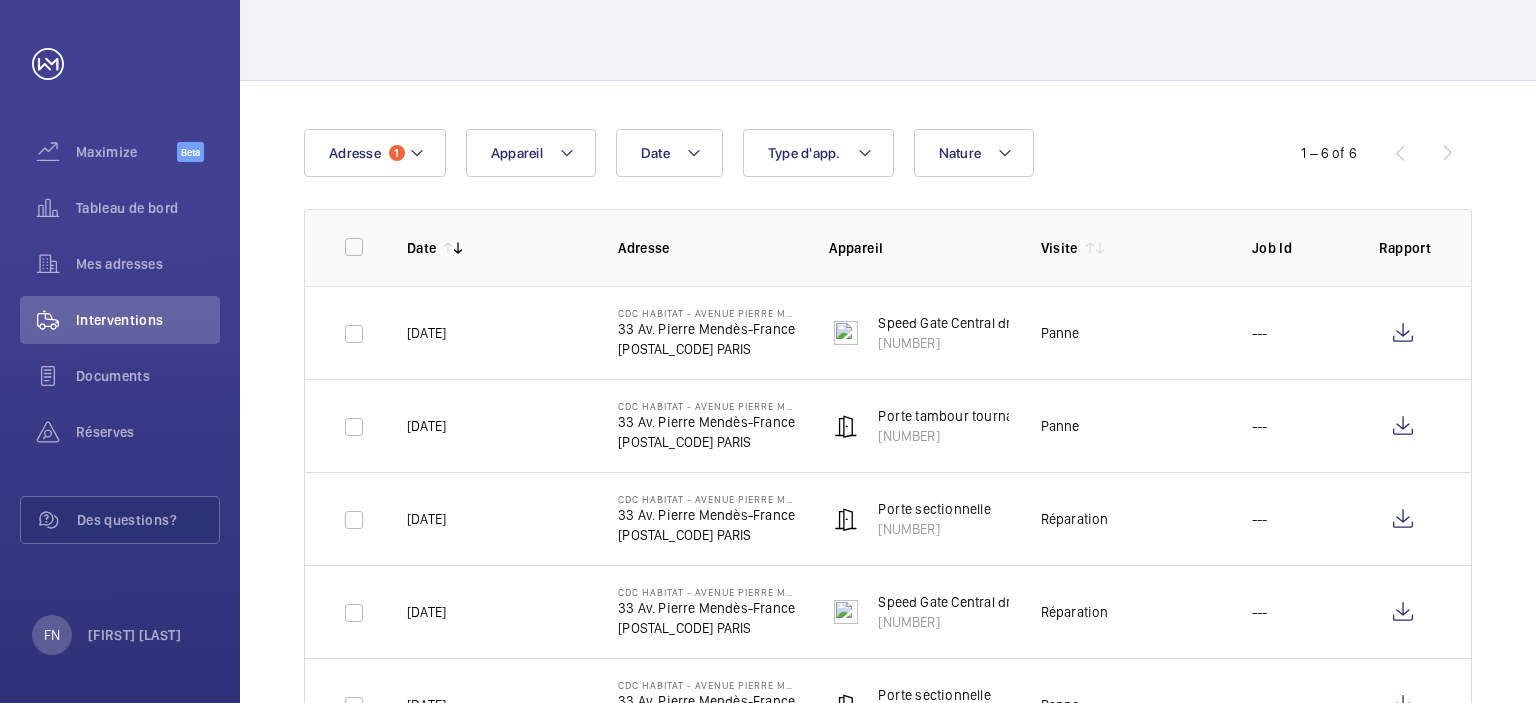 scroll, scrollTop: 88, scrollLeft: 0, axis: vertical 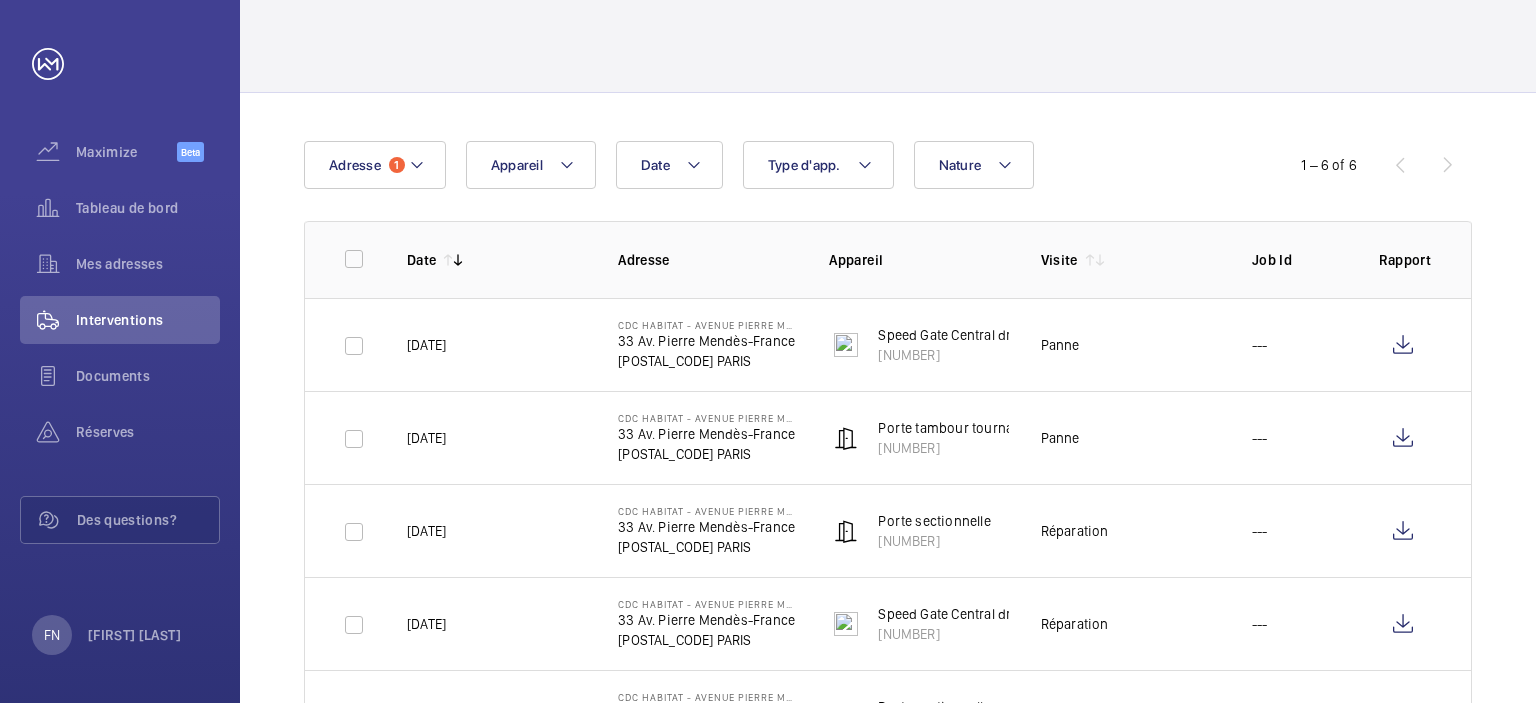 click on "1 – 6 of 6" 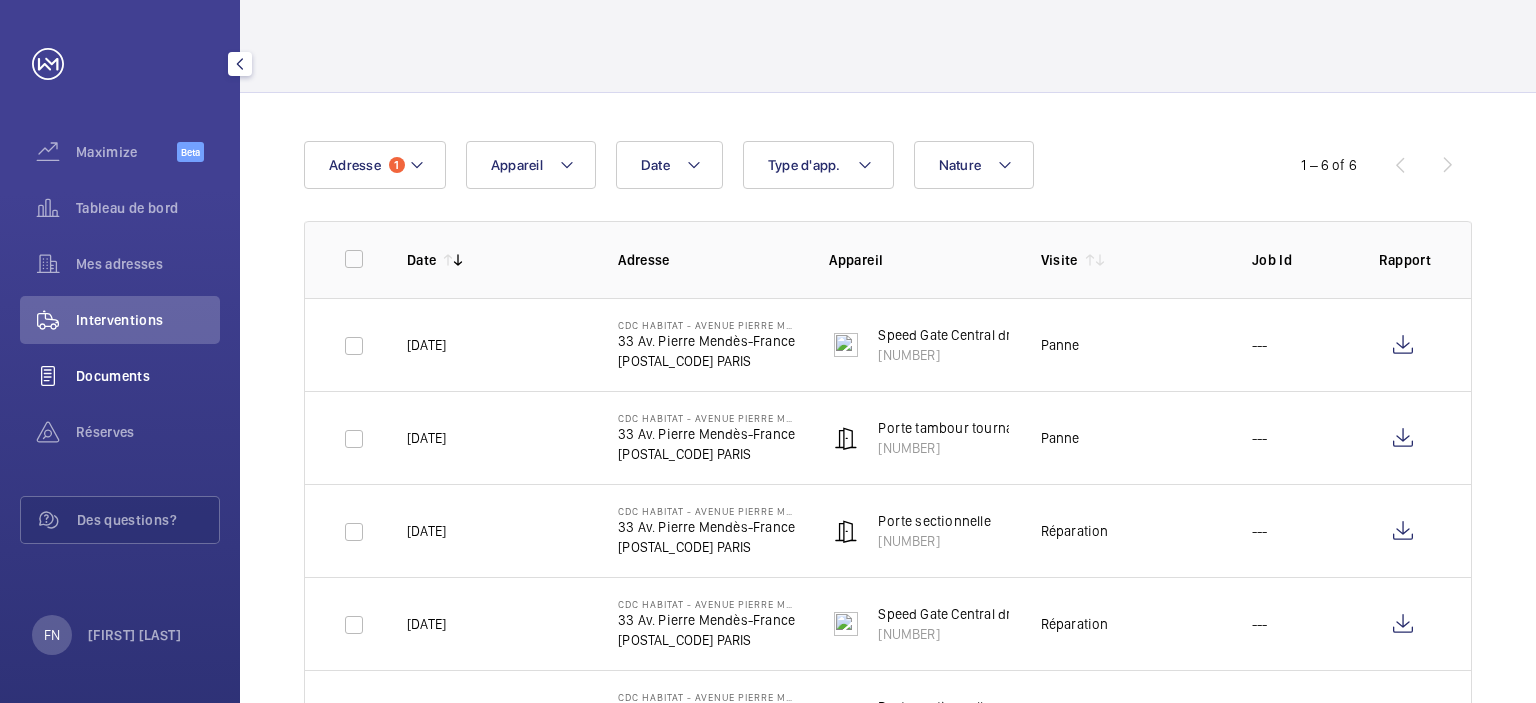 click on "Documents" 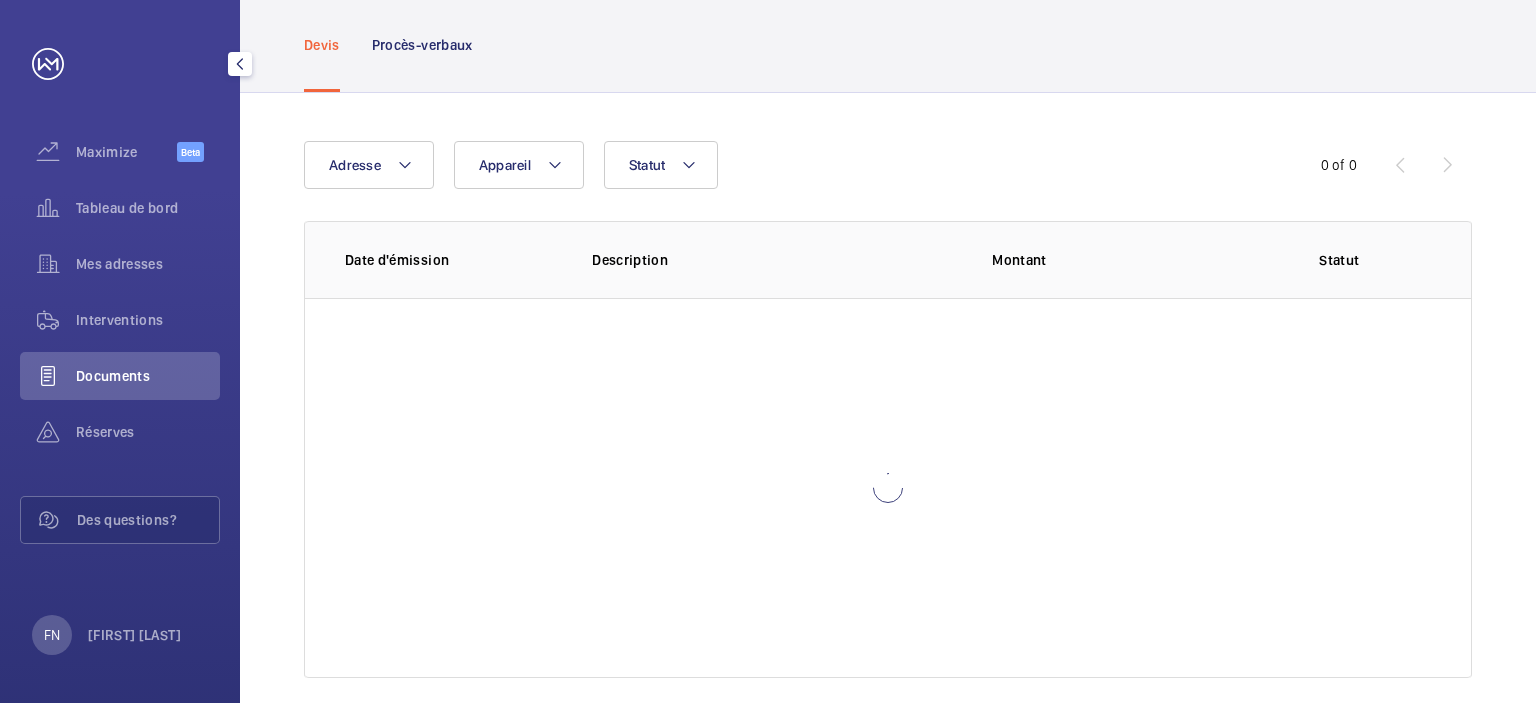 scroll, scrollTop: 0, scrollLeft: 0, axis: both 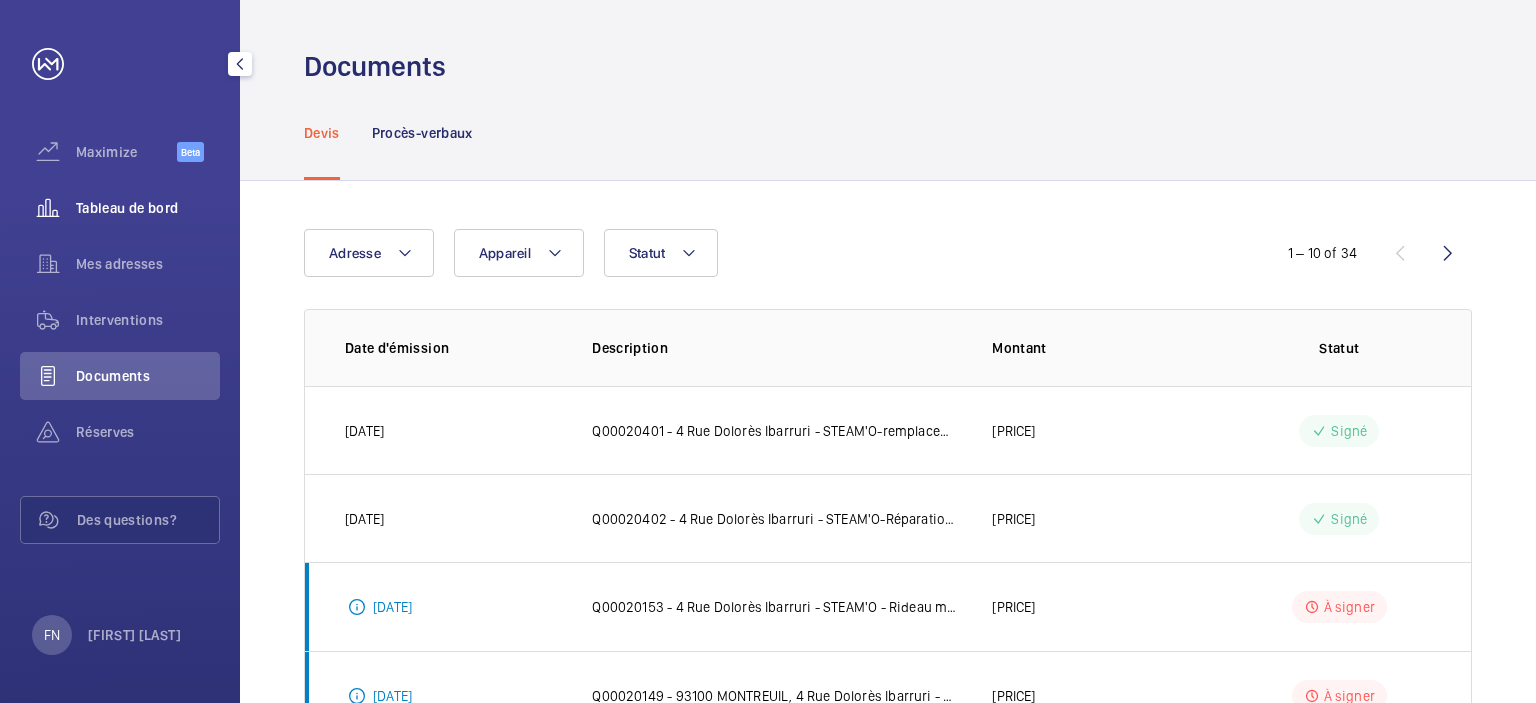 click on "Tableau de bord" 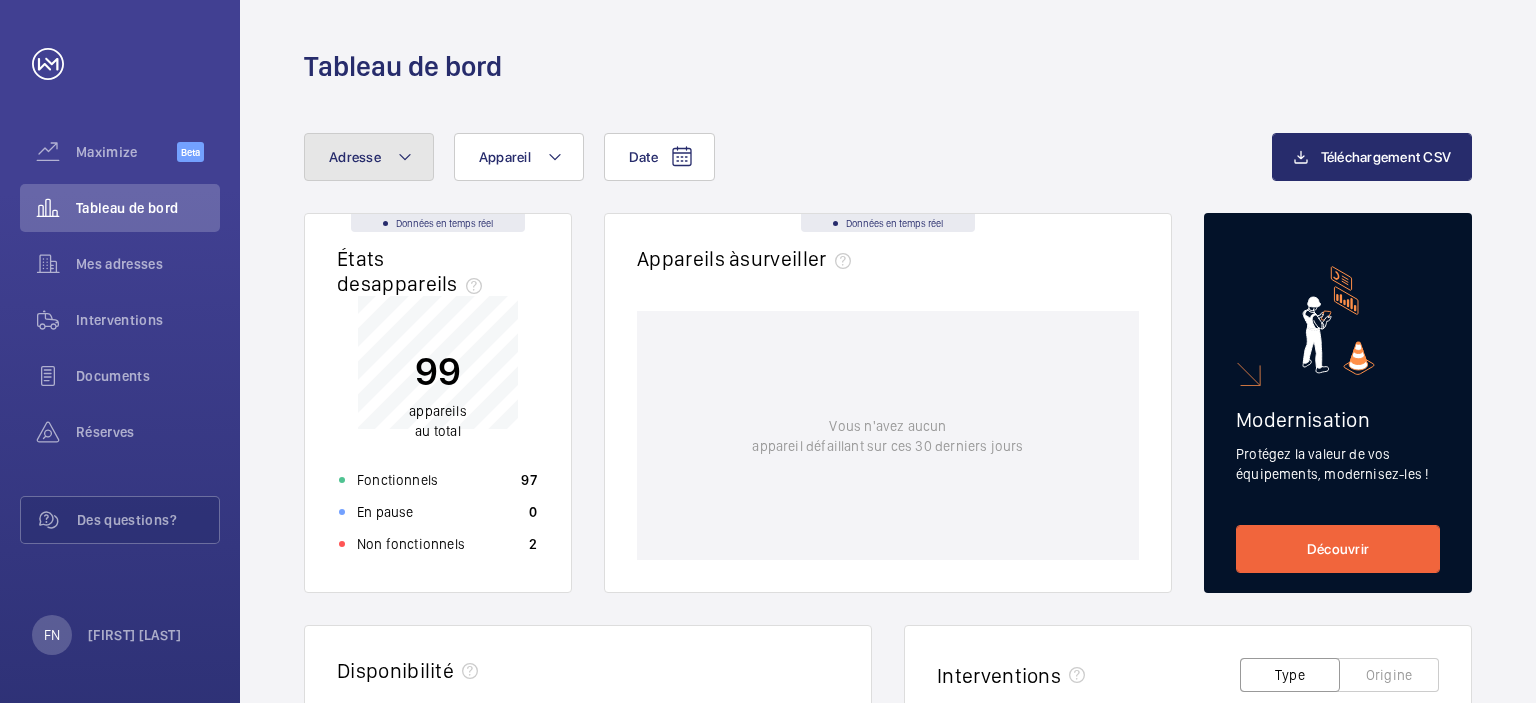 click on "Adresse" 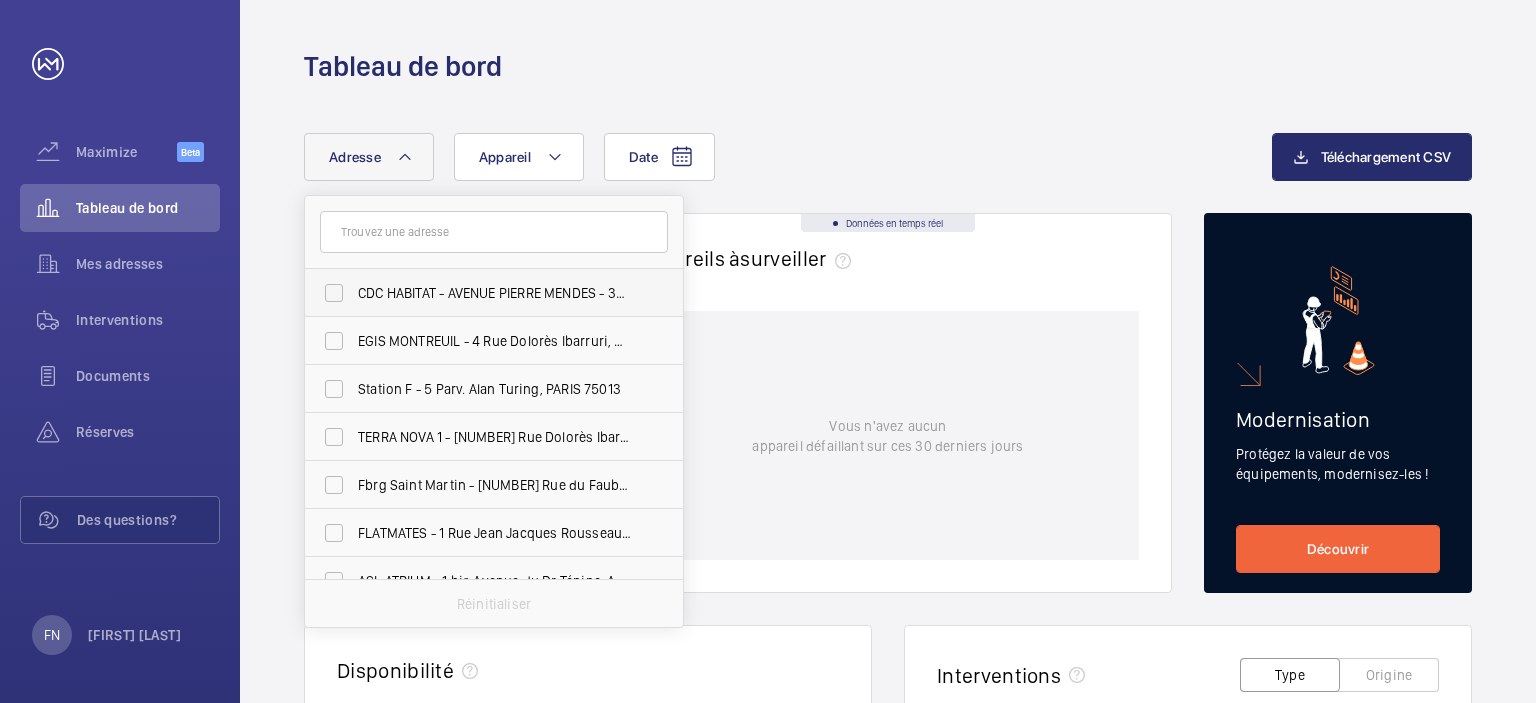 click on "CDC HABITAT - AVENUE PIERRE MENDES - 33 Av. Pierre Mendès-France, PARIS 75013" at bounding box center [495, 293] 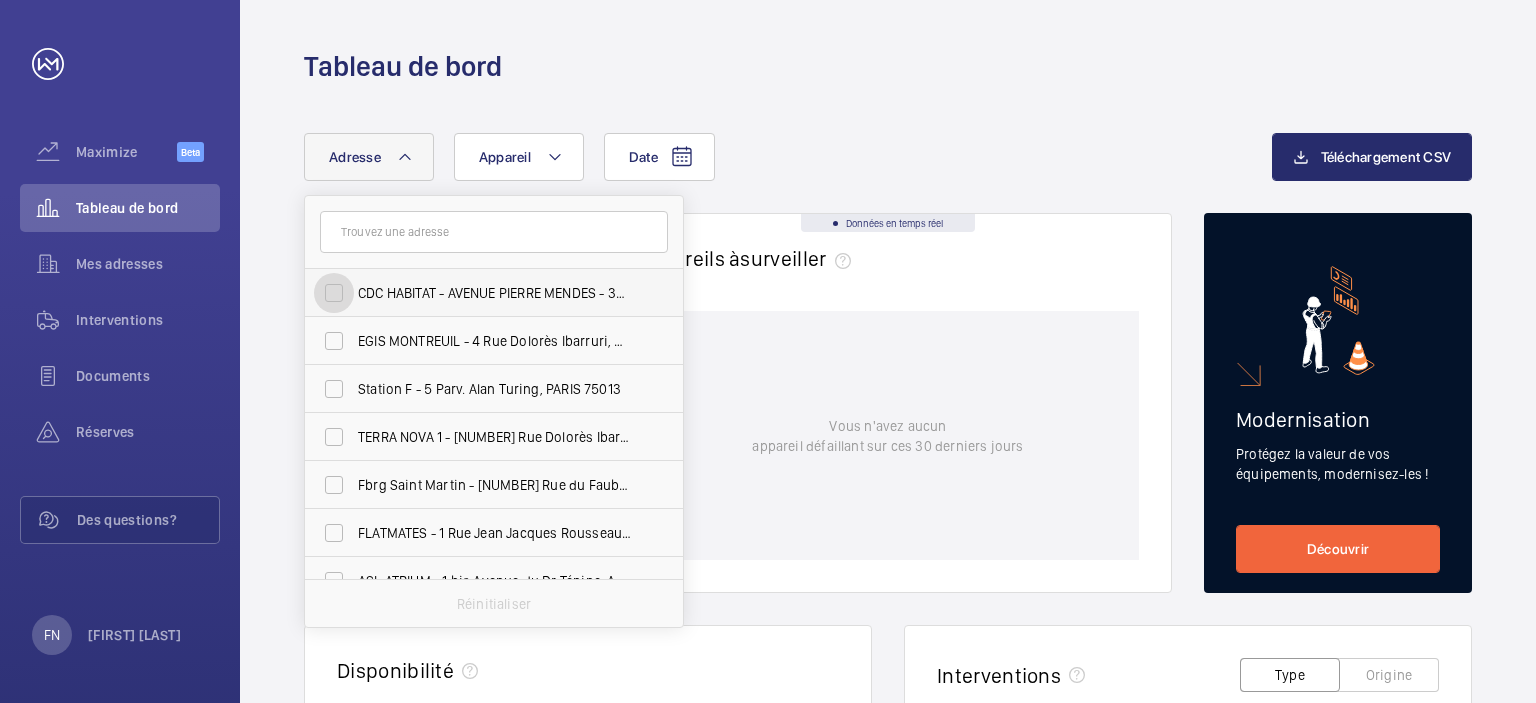 click on "CDC HABITAT - AVENUE PIERRE MENDES - 33 Av. Pierre Mendès-France, PARIS 75013" at bounding box center [334, 293] 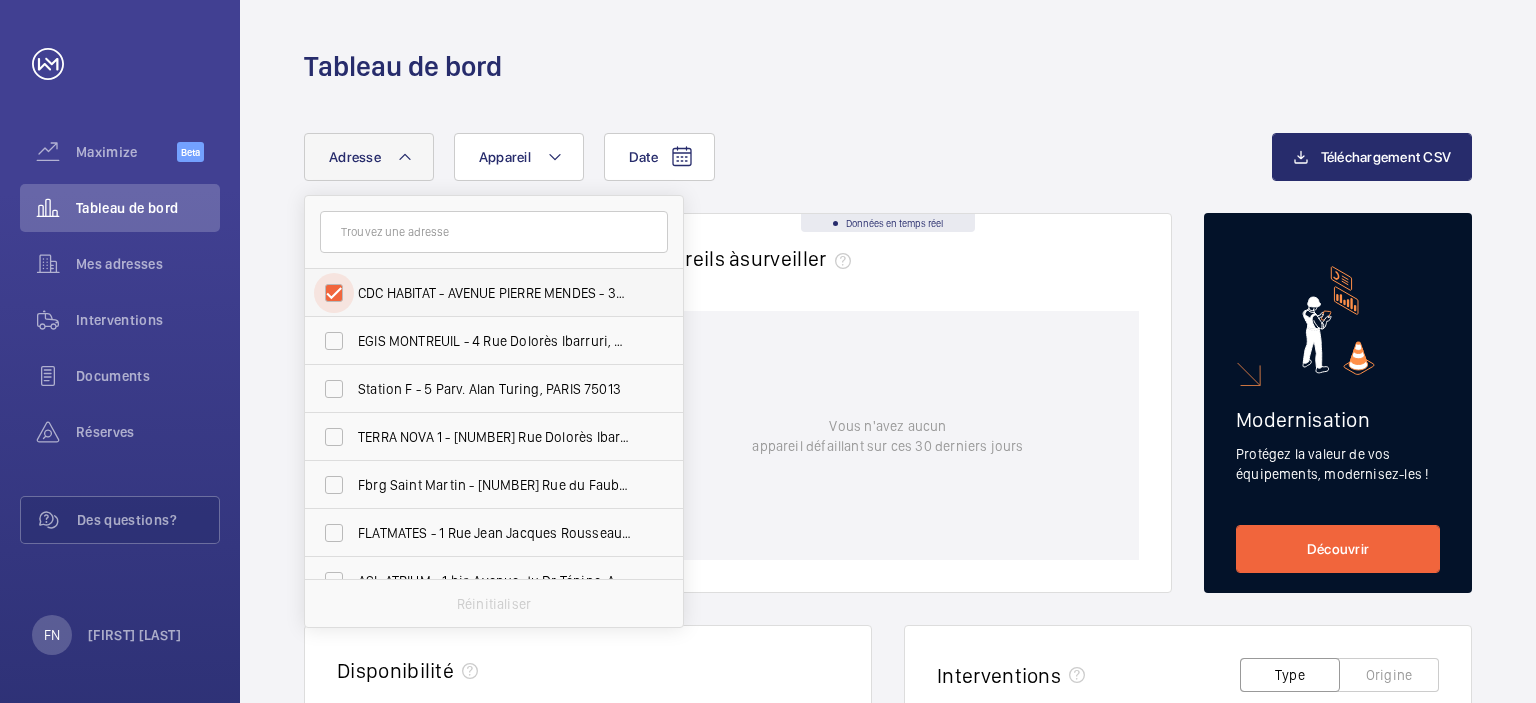 checkbox on "true" 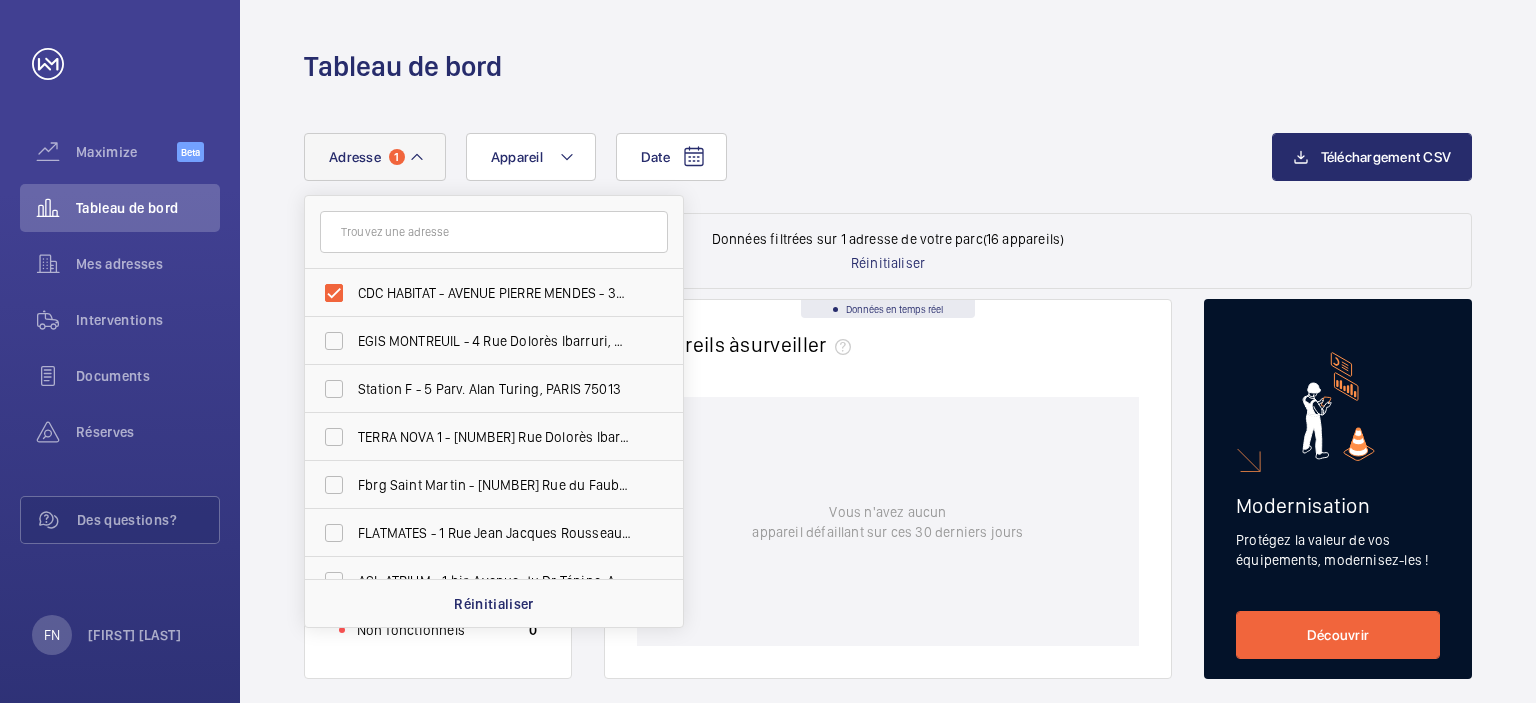click on "Données filtrées sur 1 adresse de votre parc   (16 appareils)   Réinitialiser" 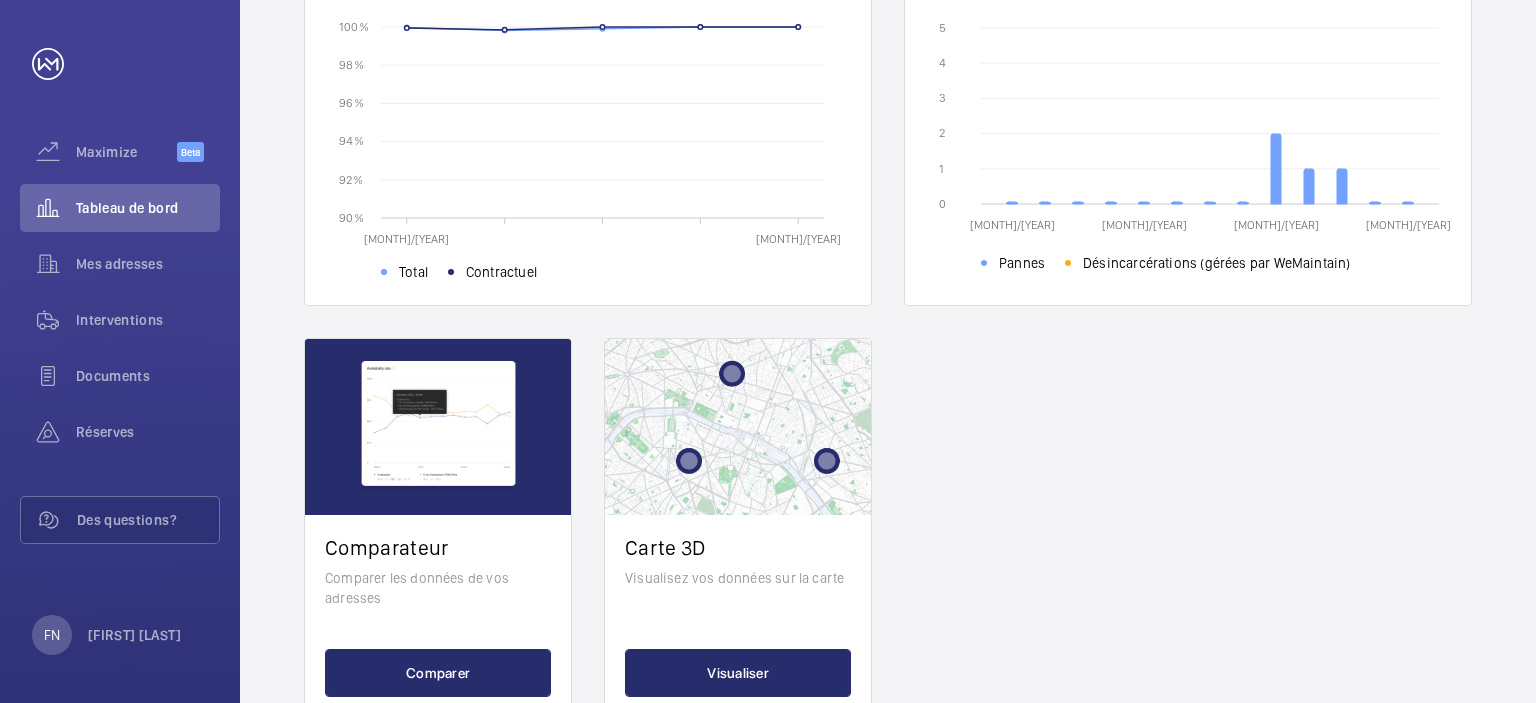 scroll, scrollTop: 800, scrollLeft: 0, axis: vertical 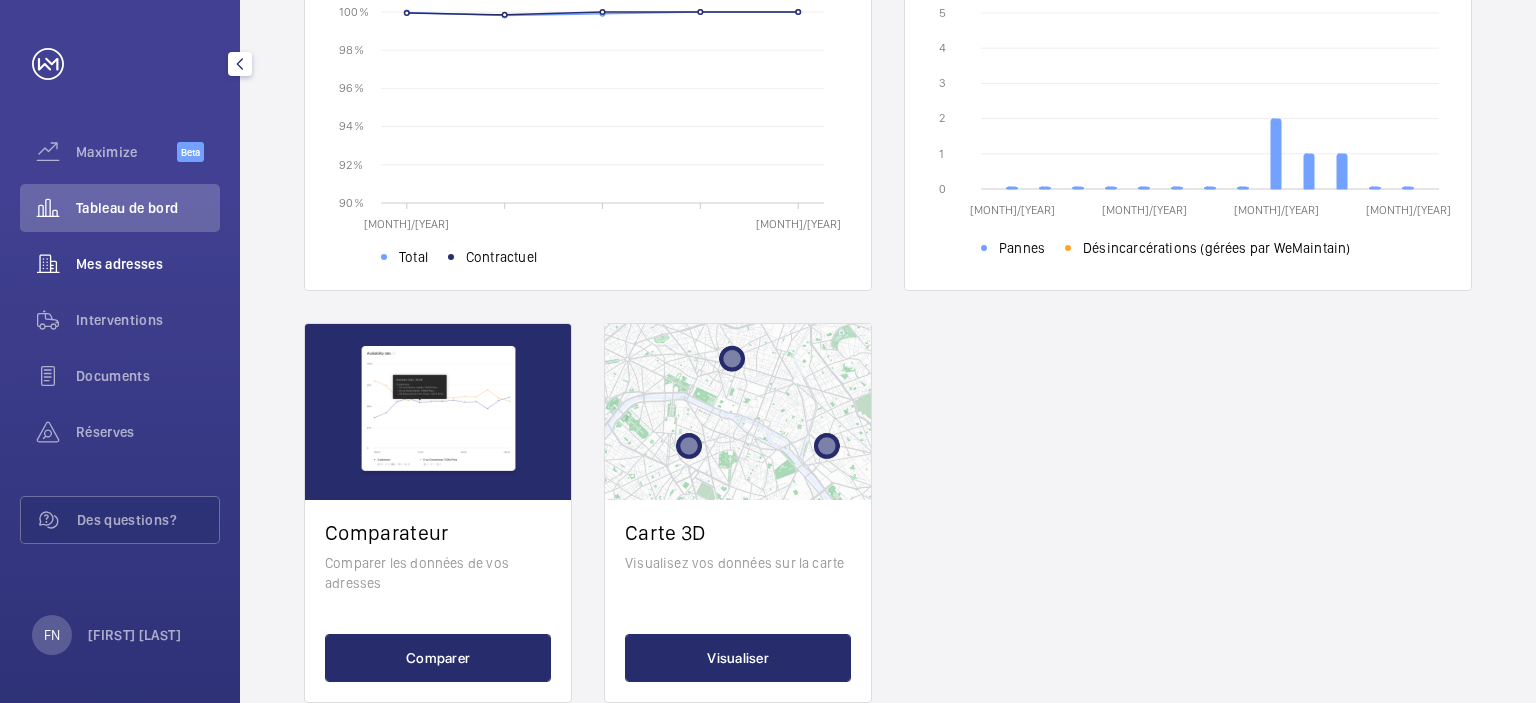 click on "Mes adresses" 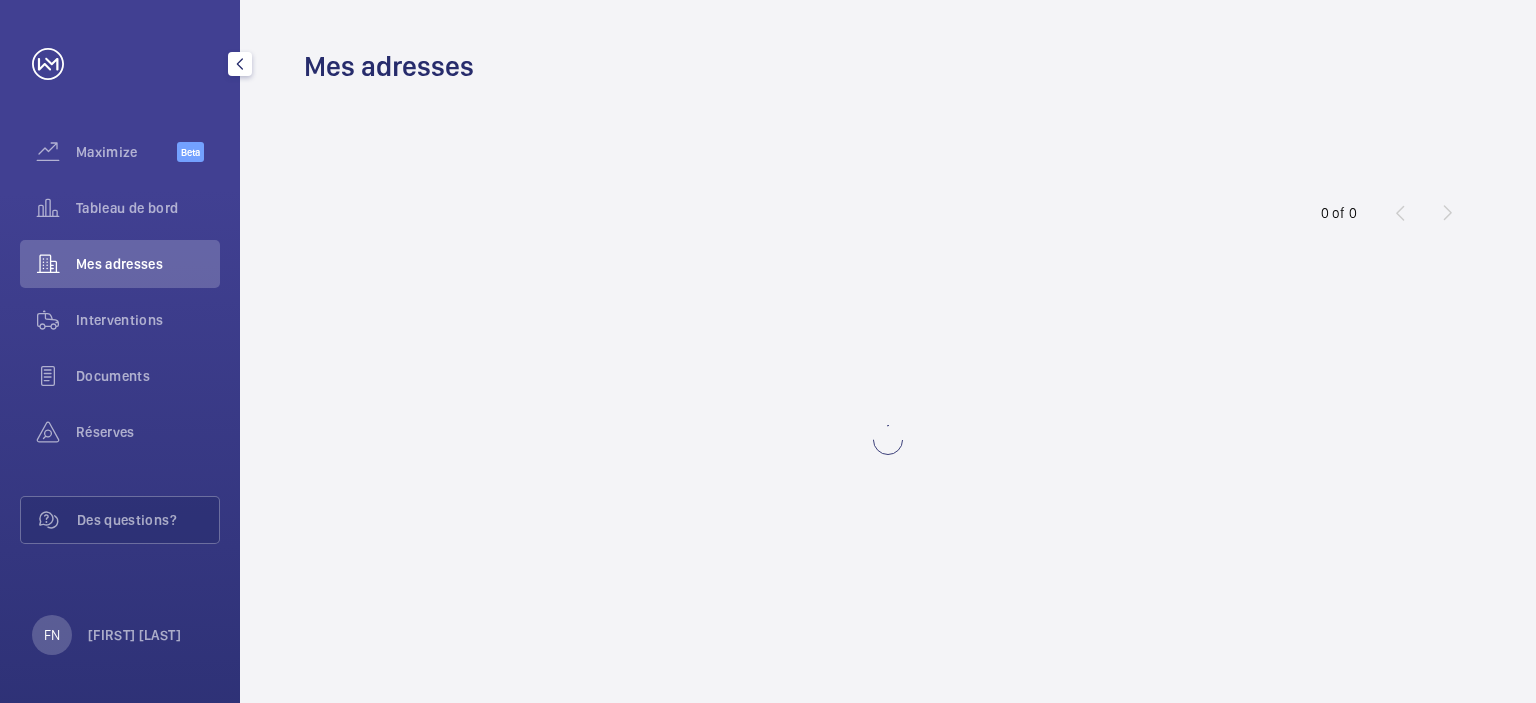 scroll, scrollTop: 0, scrollLeft: 0, axis: both 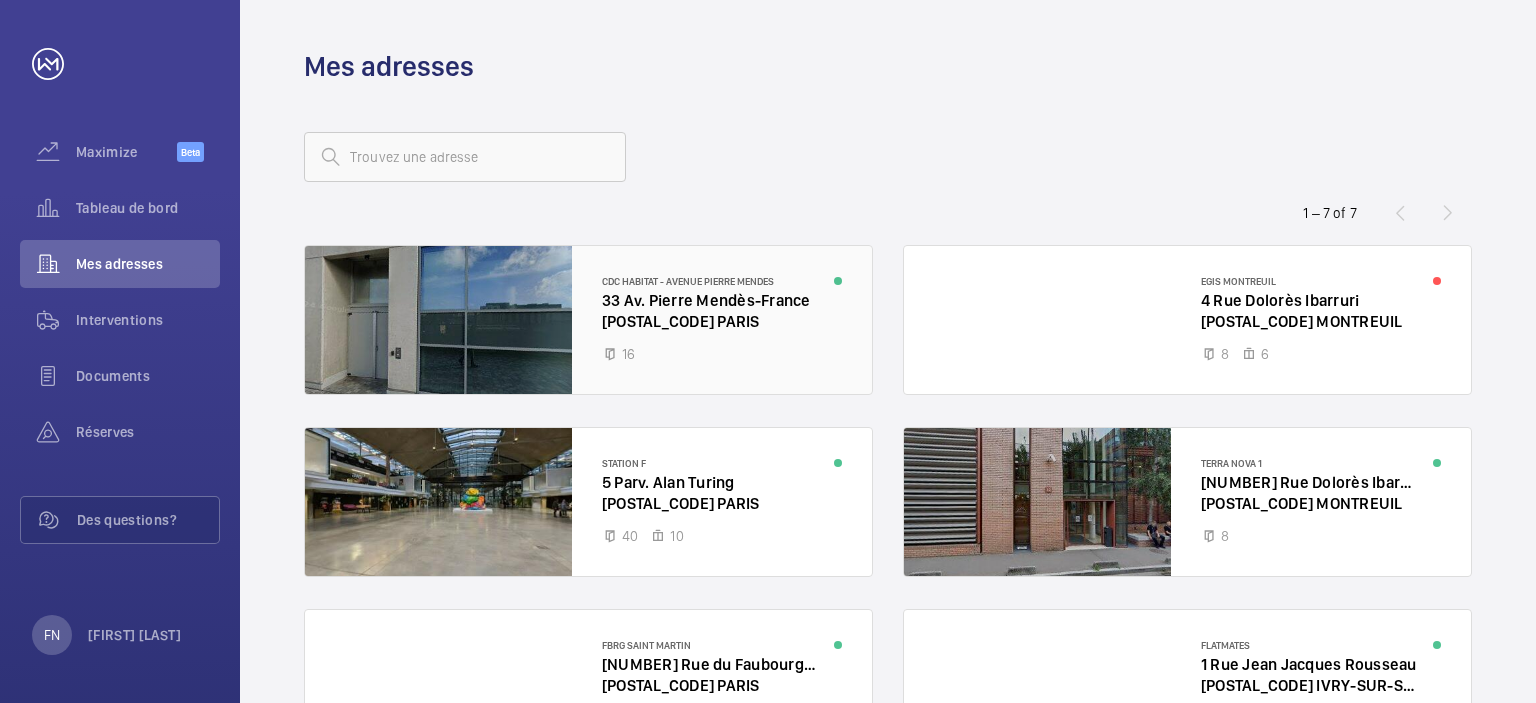 click 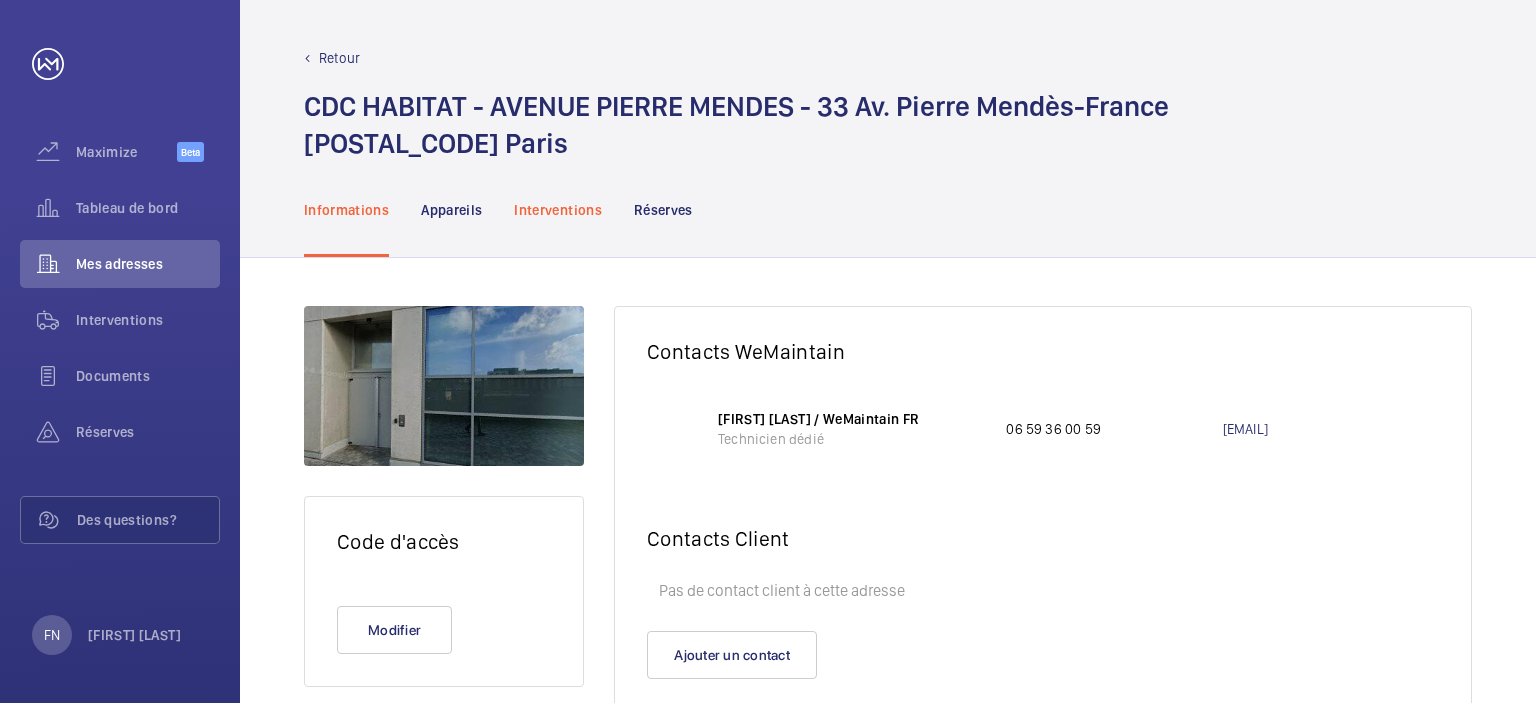 click on "Interventions" 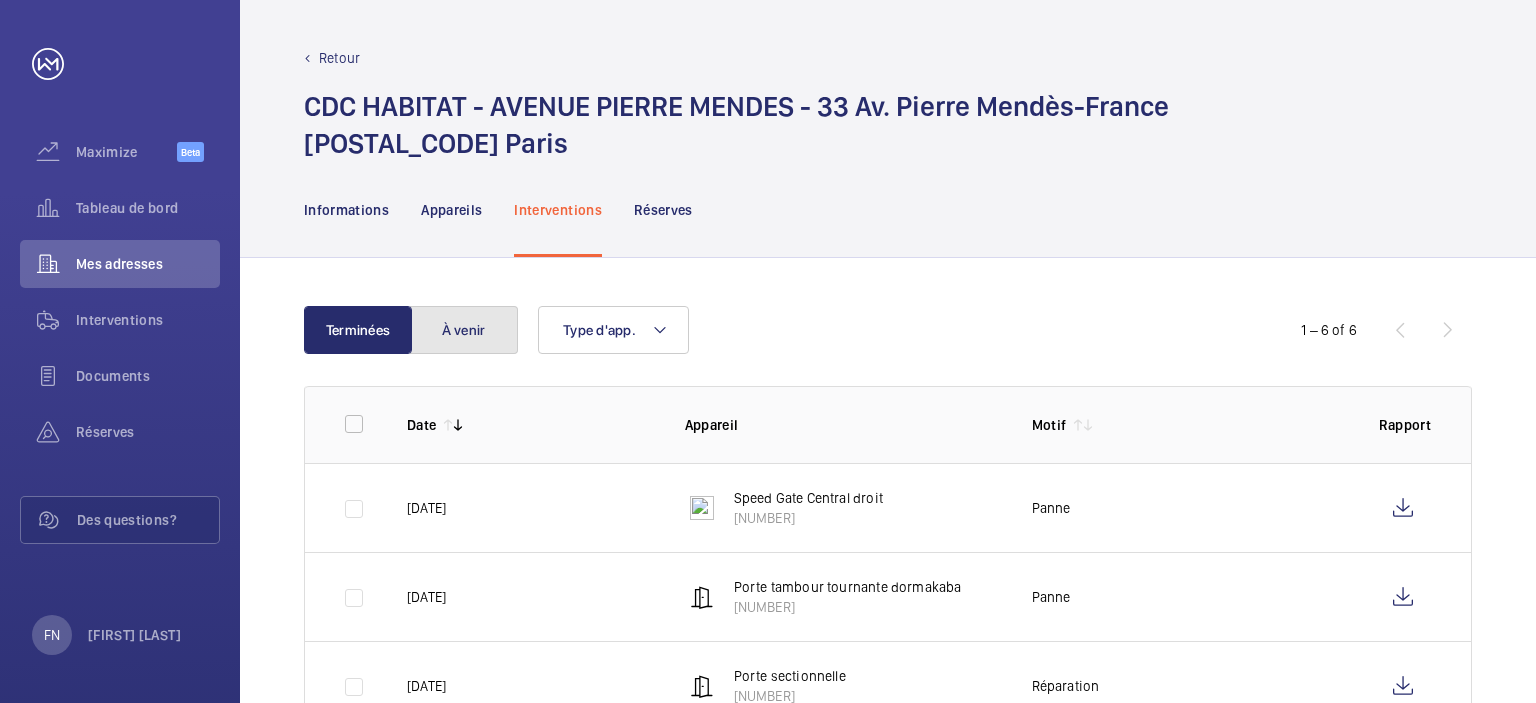 click on "À venir" 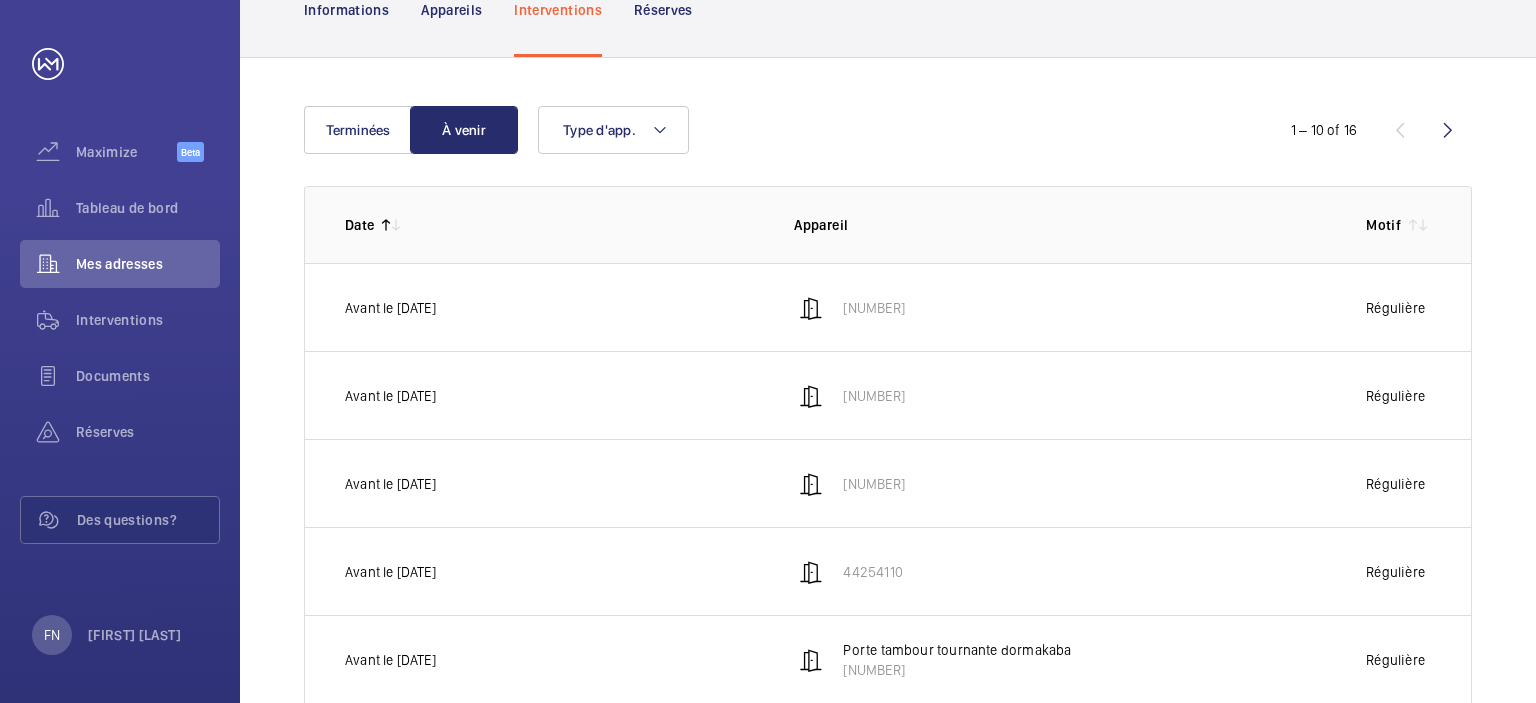 scroll, scrollTop: 300, scrollLeft: 0, axis: vertical 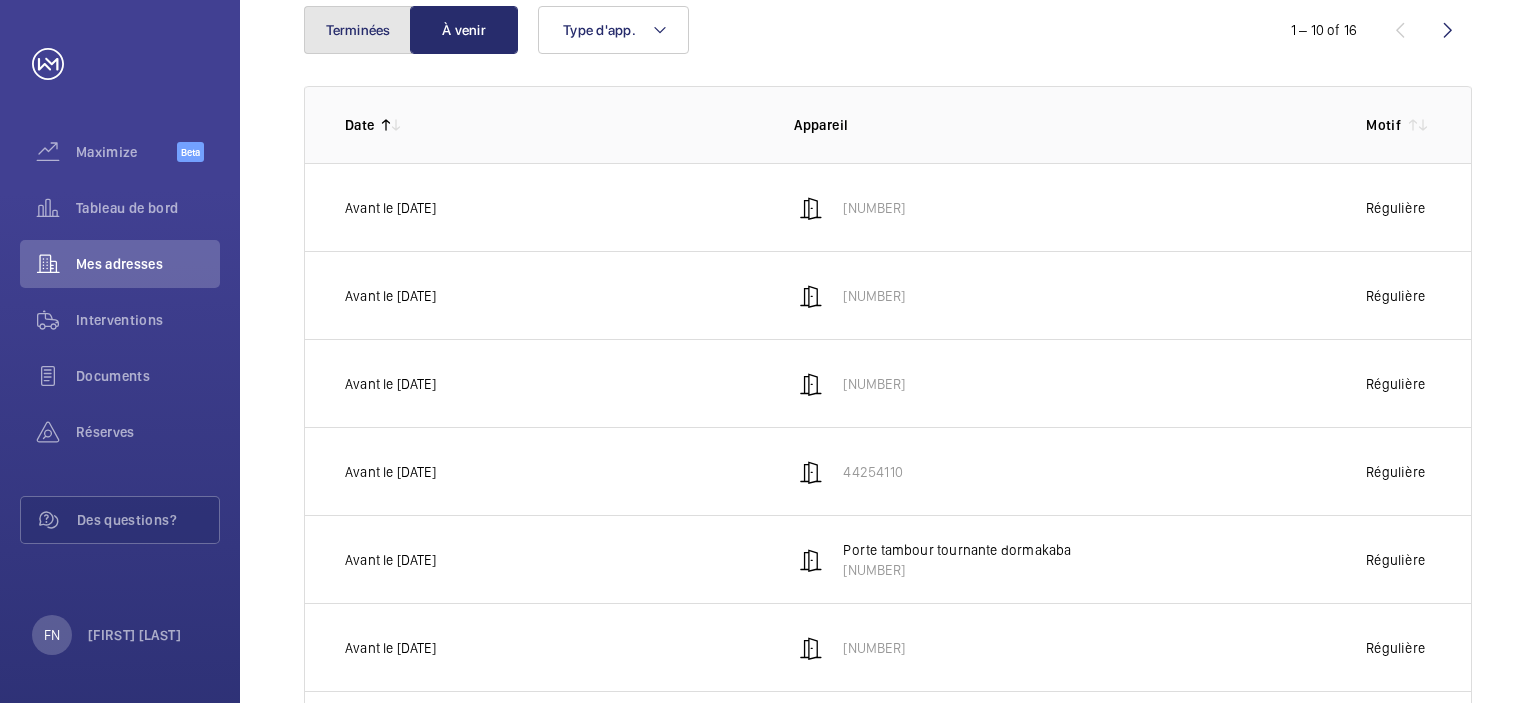 click on "Terminées" 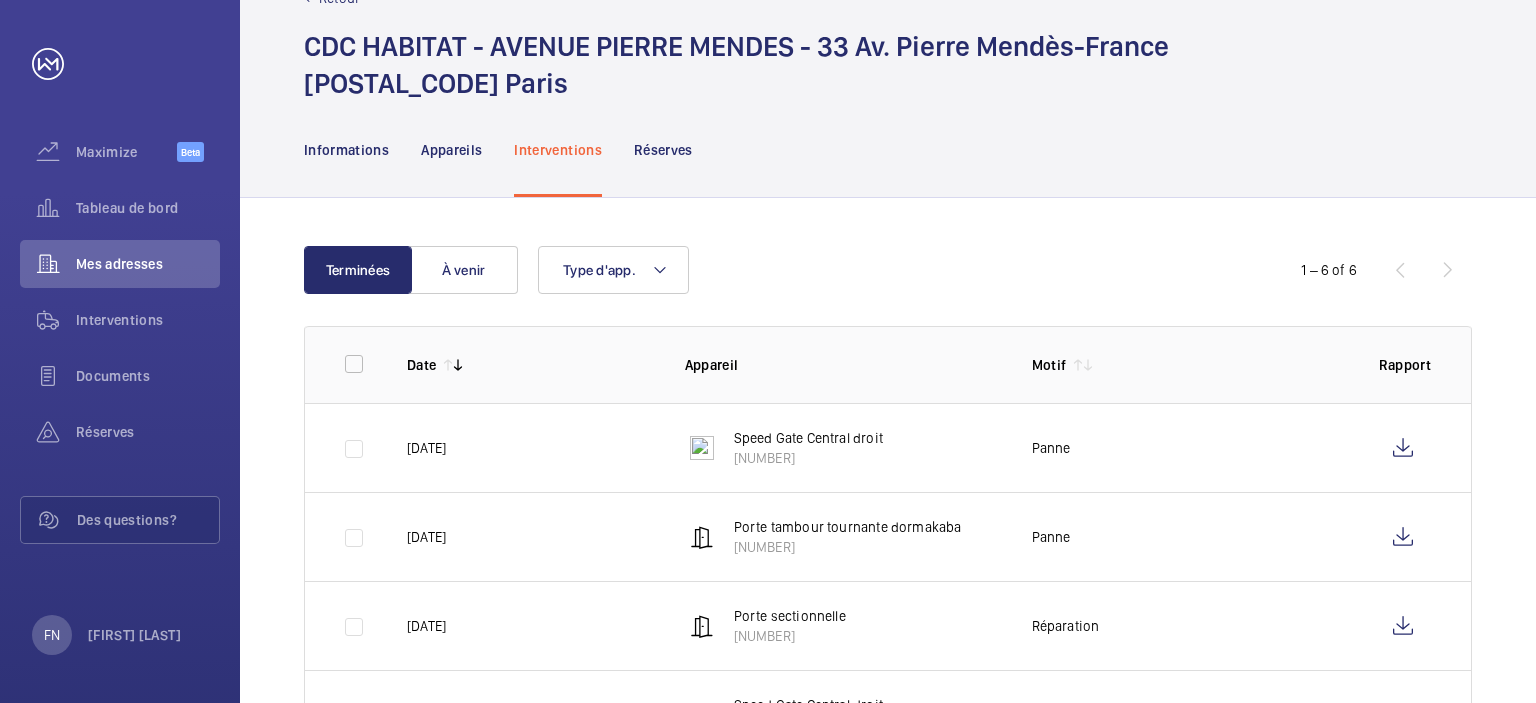scroll, scrollTop: 0, scrollLeft: 0, axis: both 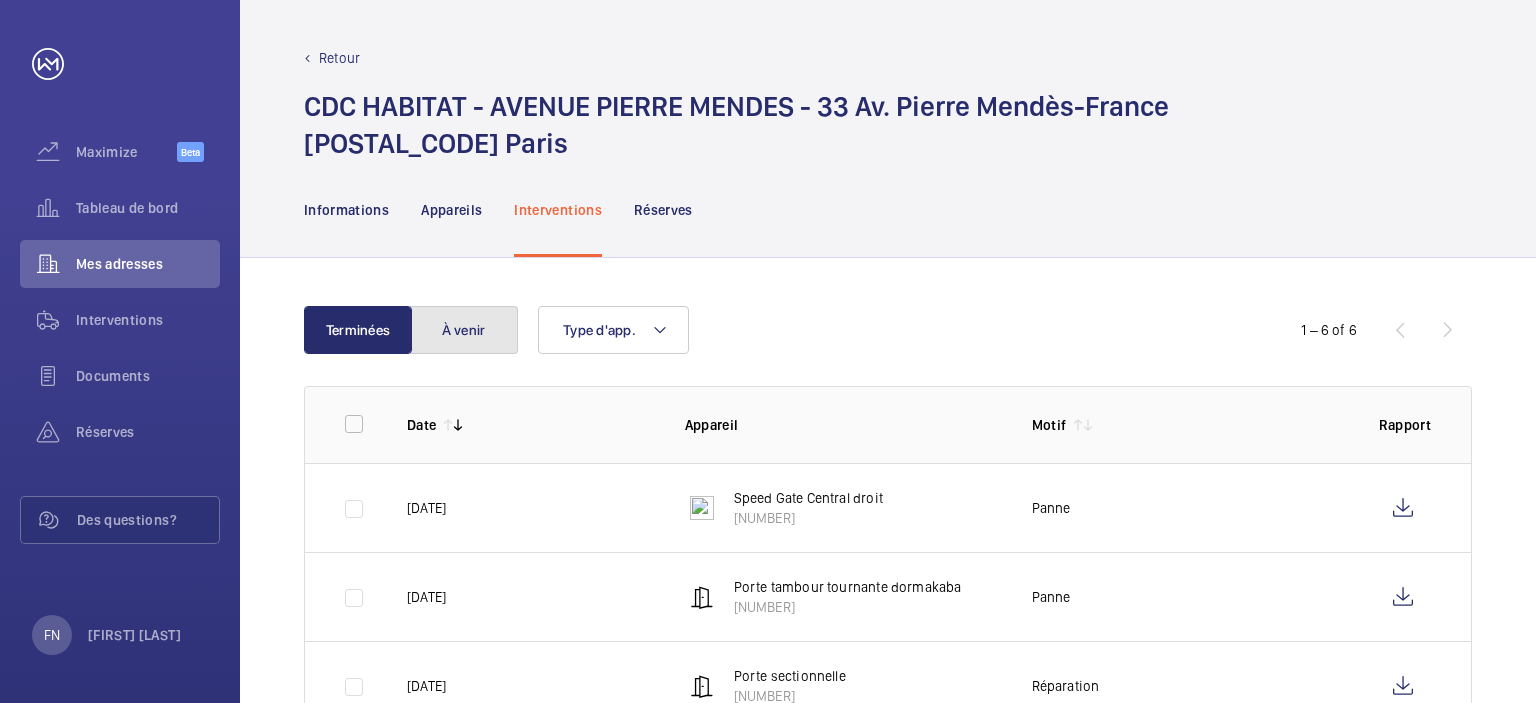 click on "À venir" 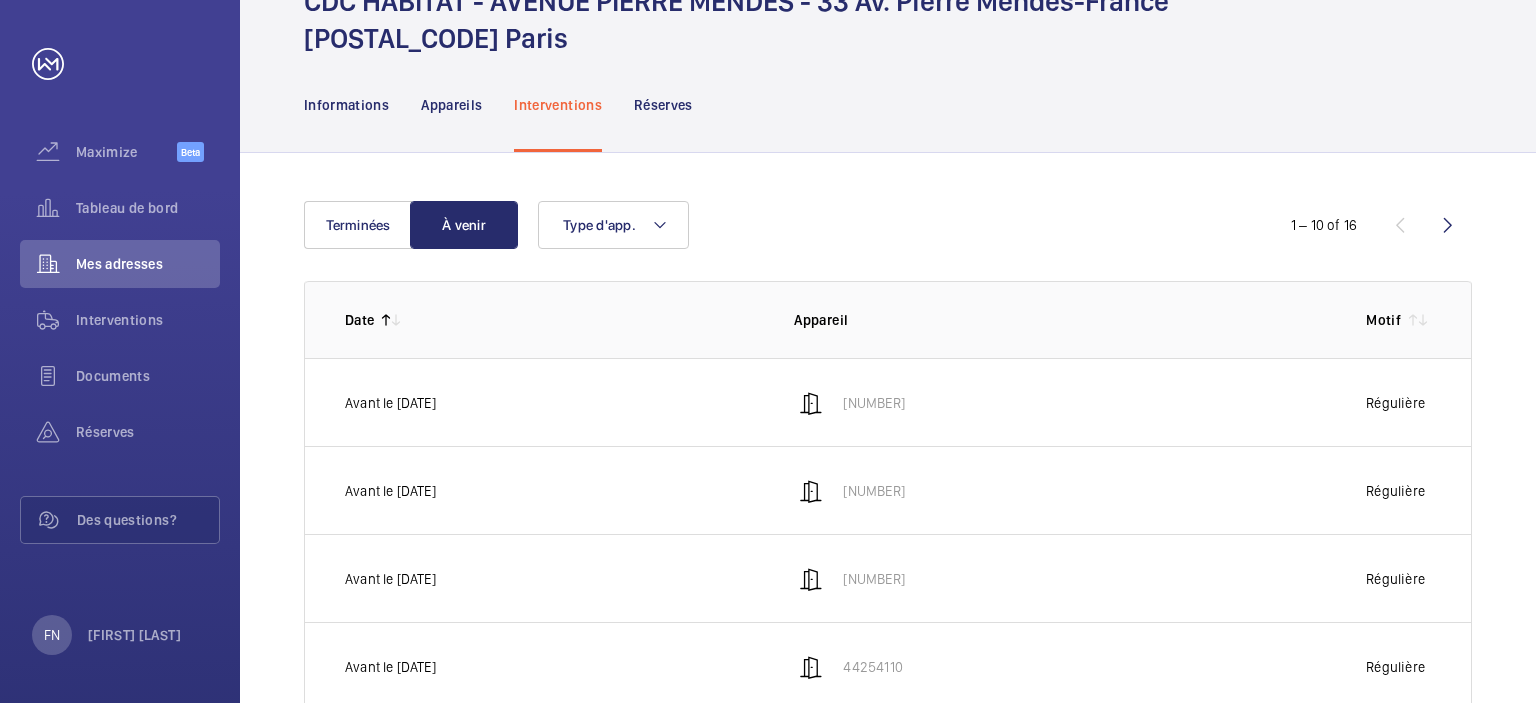 scroll, scrollTop: 0, scrollLeft: 0, axis: both 